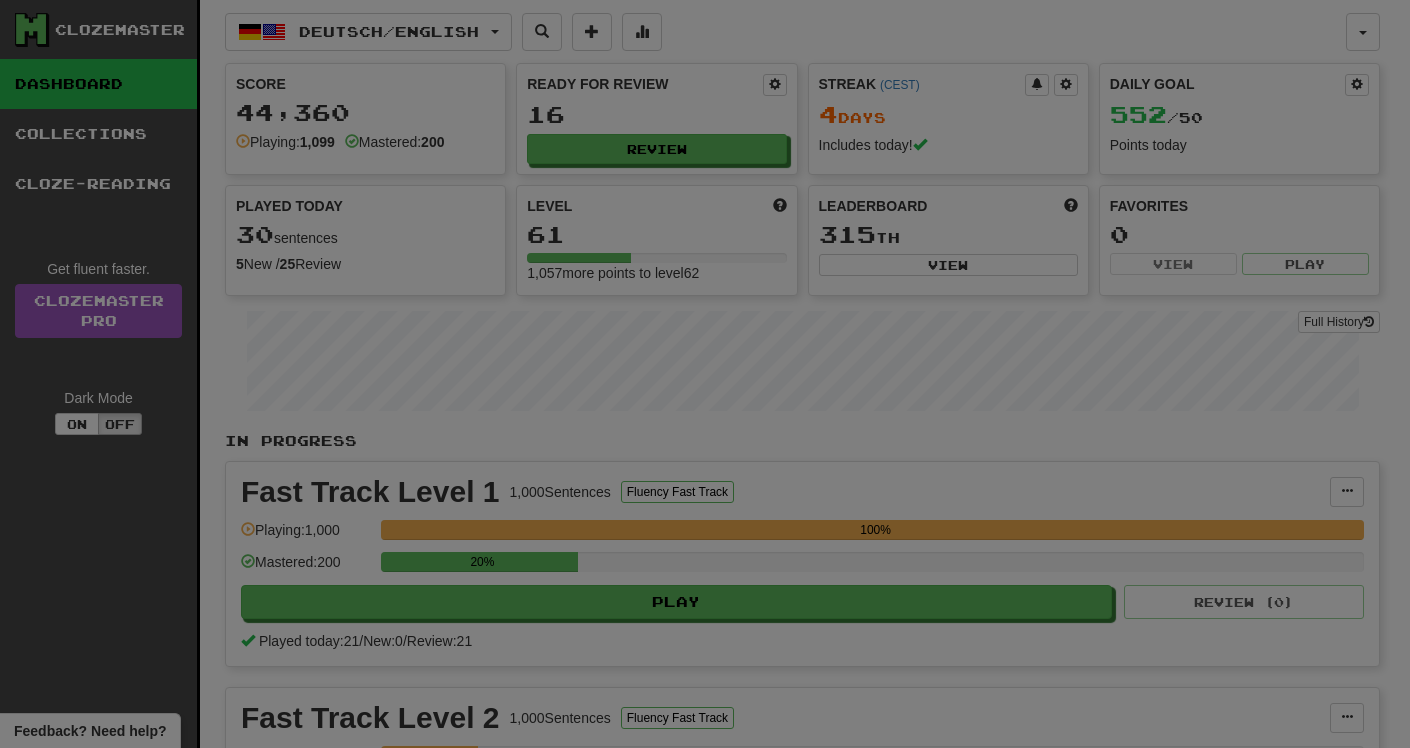 select on "**" 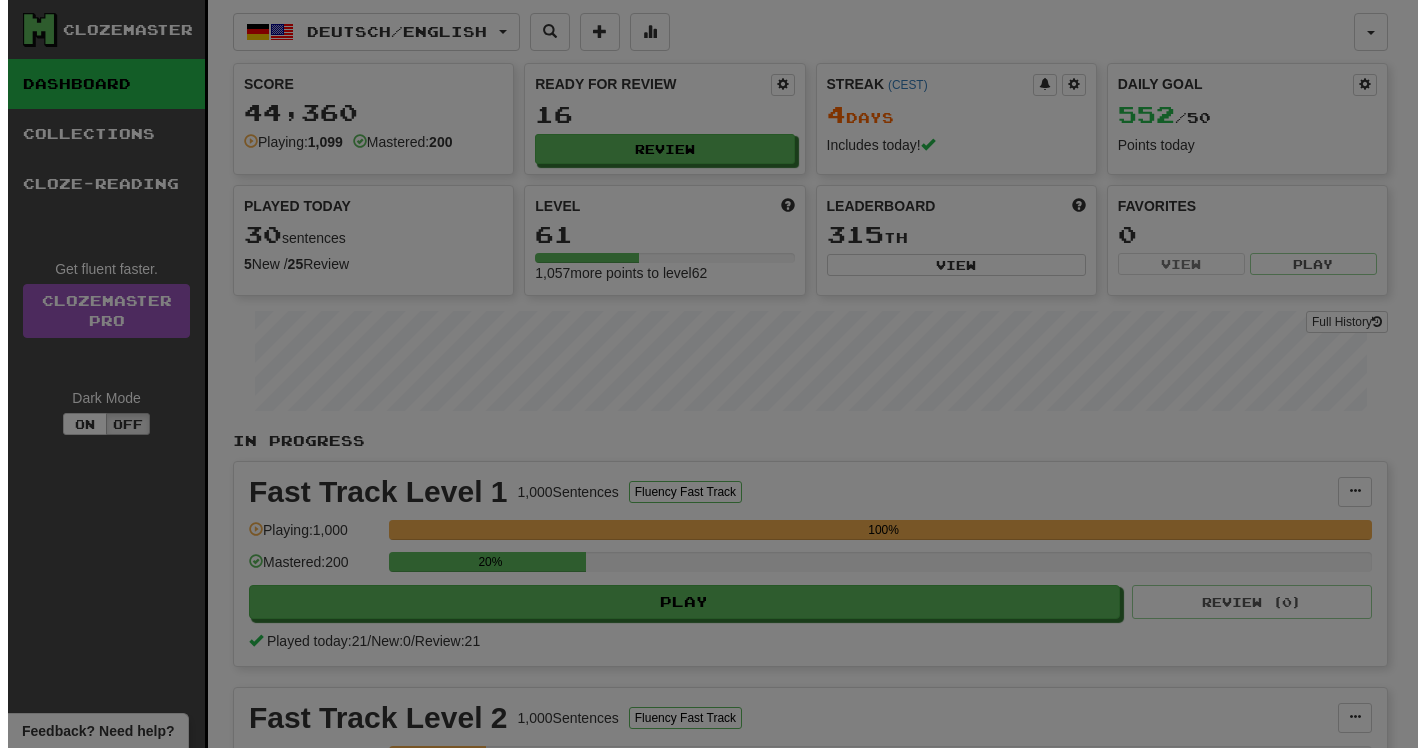 scroll, scrollTop: 0, scrollLeft: 0, axis: both 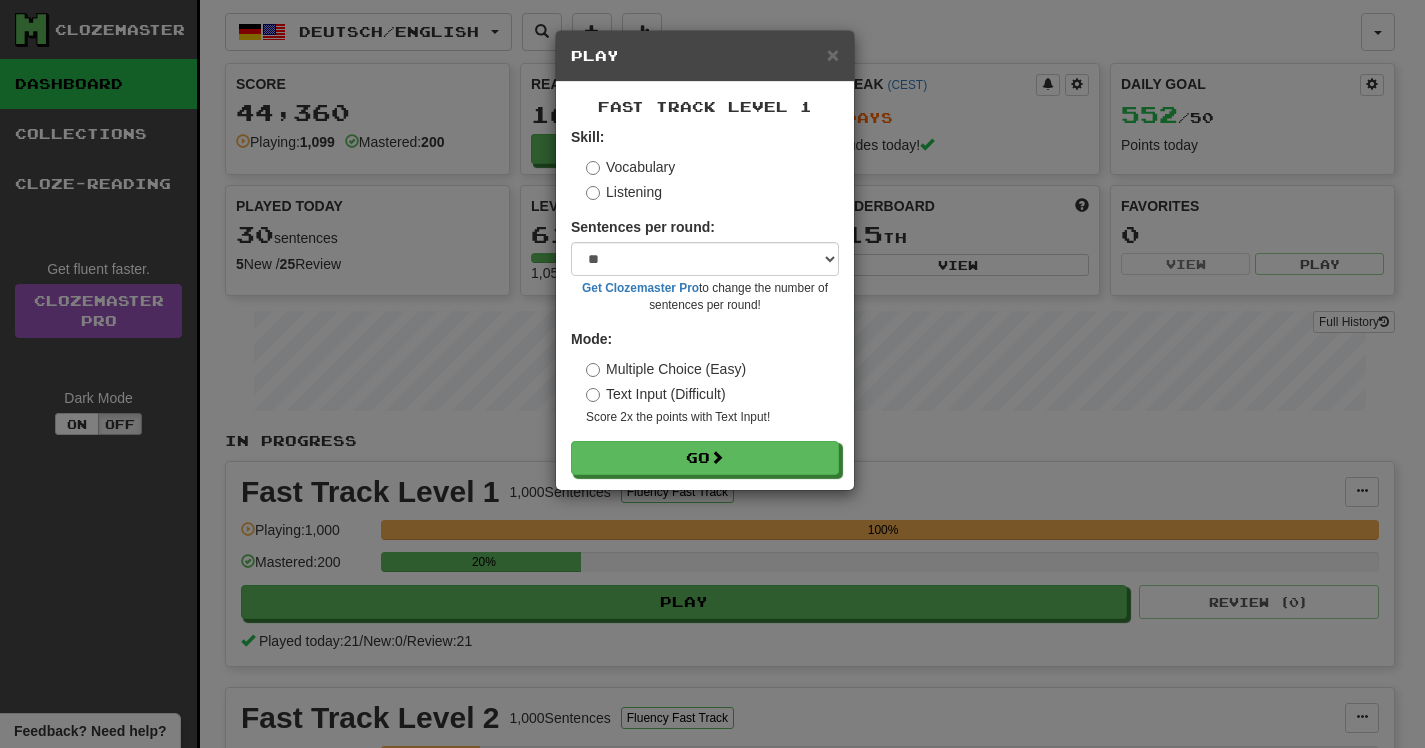 click on "Skill: Vocabulary Listening Sentences per round: * ** ** ** ** ** *** ******** Get Clozemaster Pro  to change the number of sentences per round! Mode: Multiple Choice (Easy) Text Input (Difficult) Score 2x the points with Text Input ! Go" at bounding box center (705, 301) 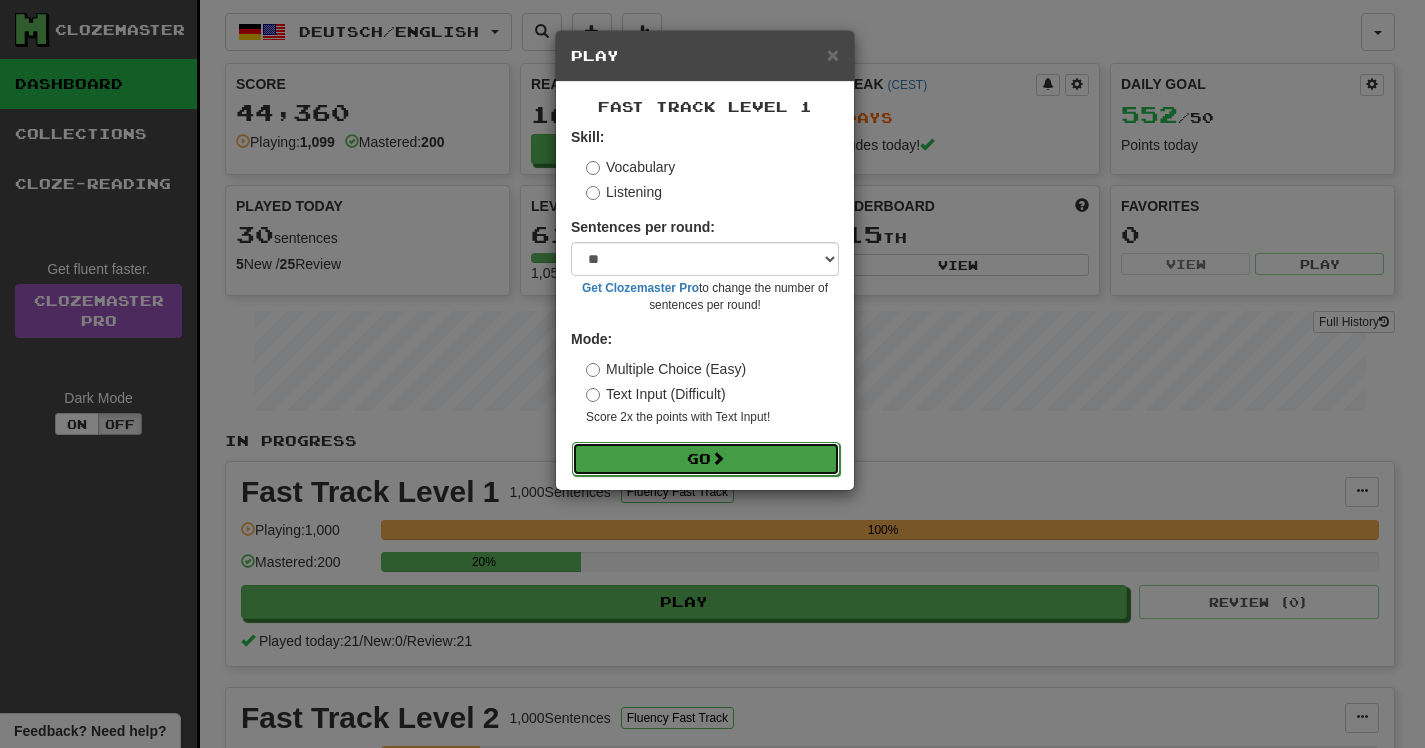 click at bounding box center [718, 458] 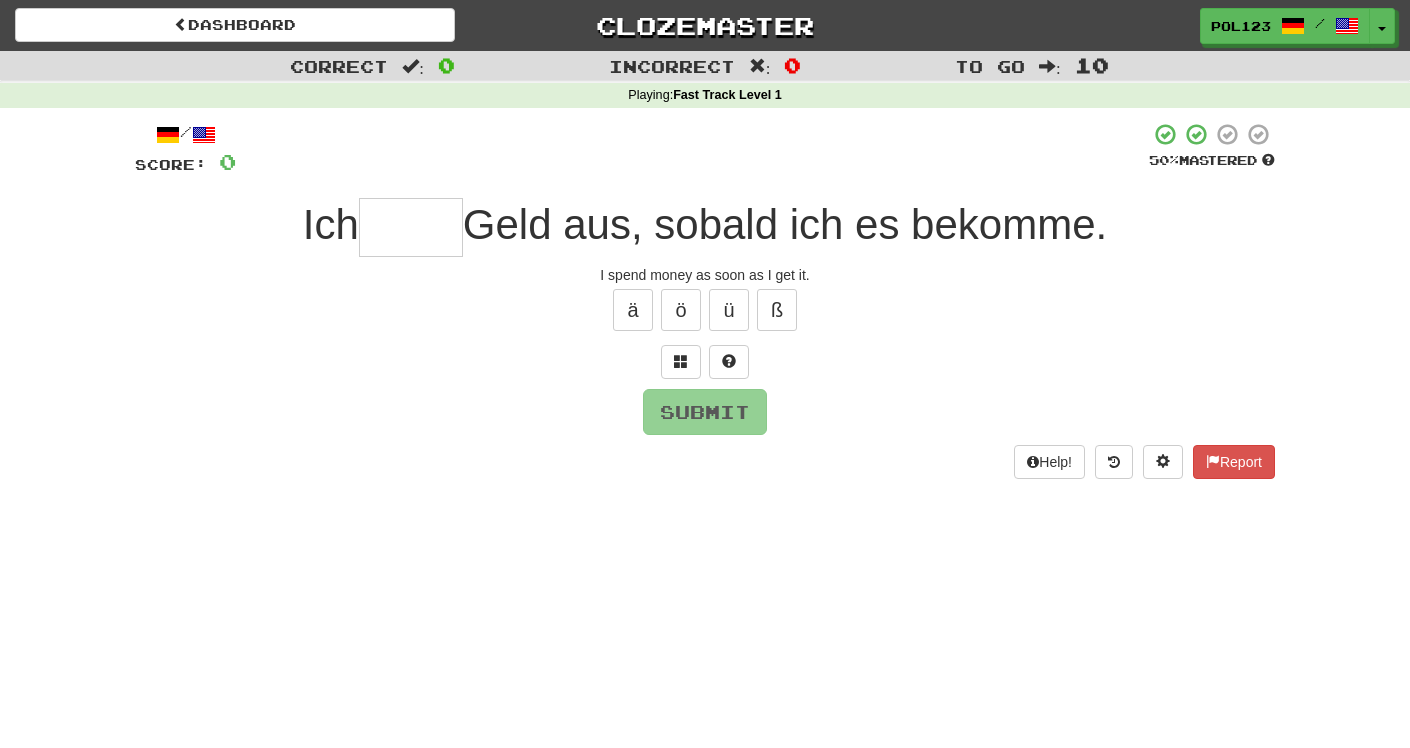 scroll, scrollTop: 0, scrollLeft: 0, axis: both 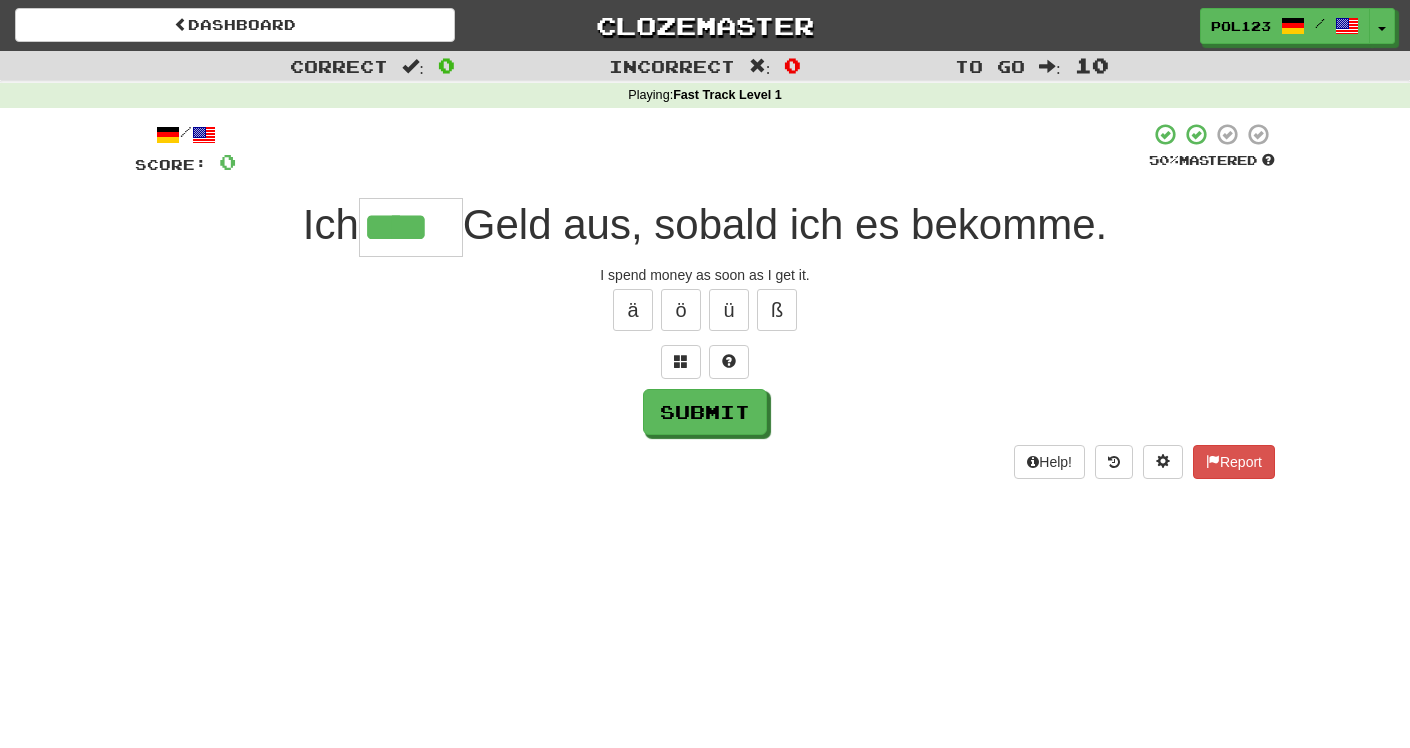 type on "****" 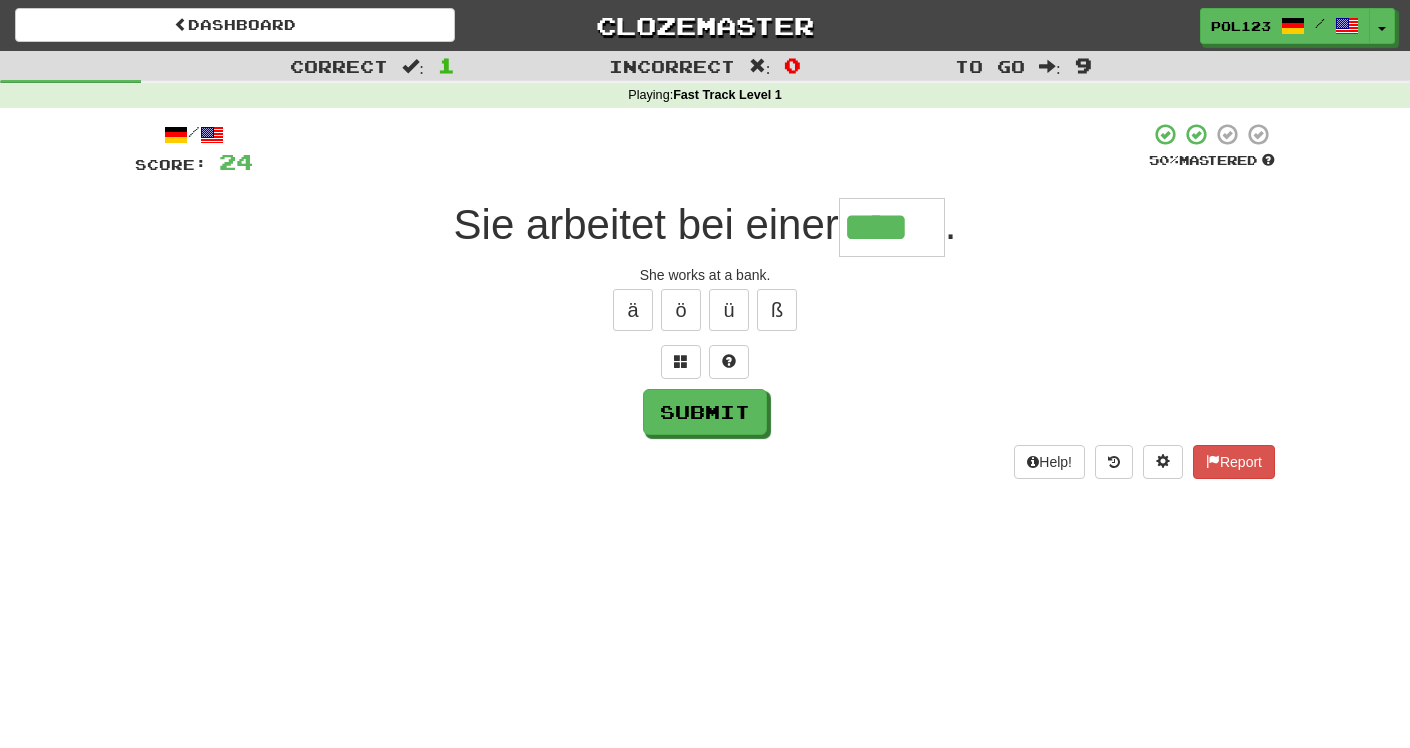 type on "****" 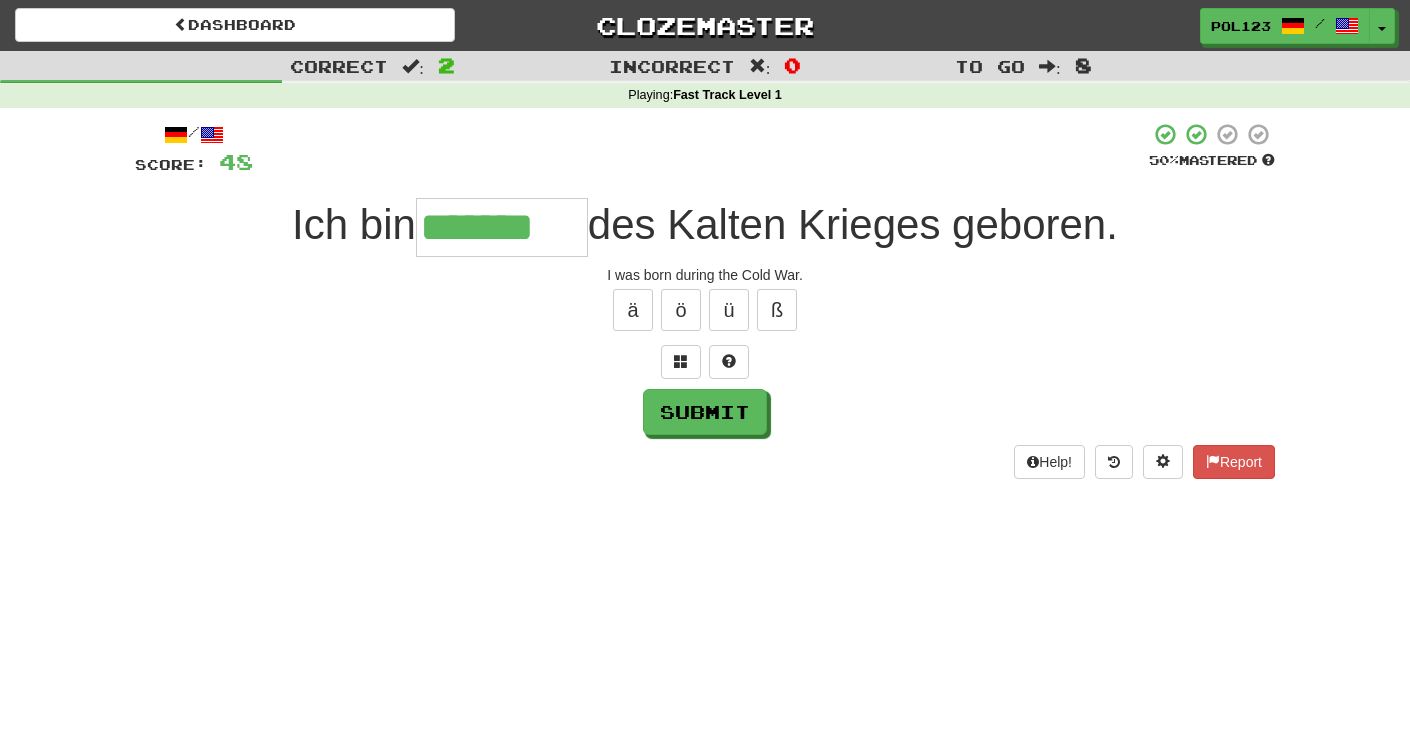 type on "*******" 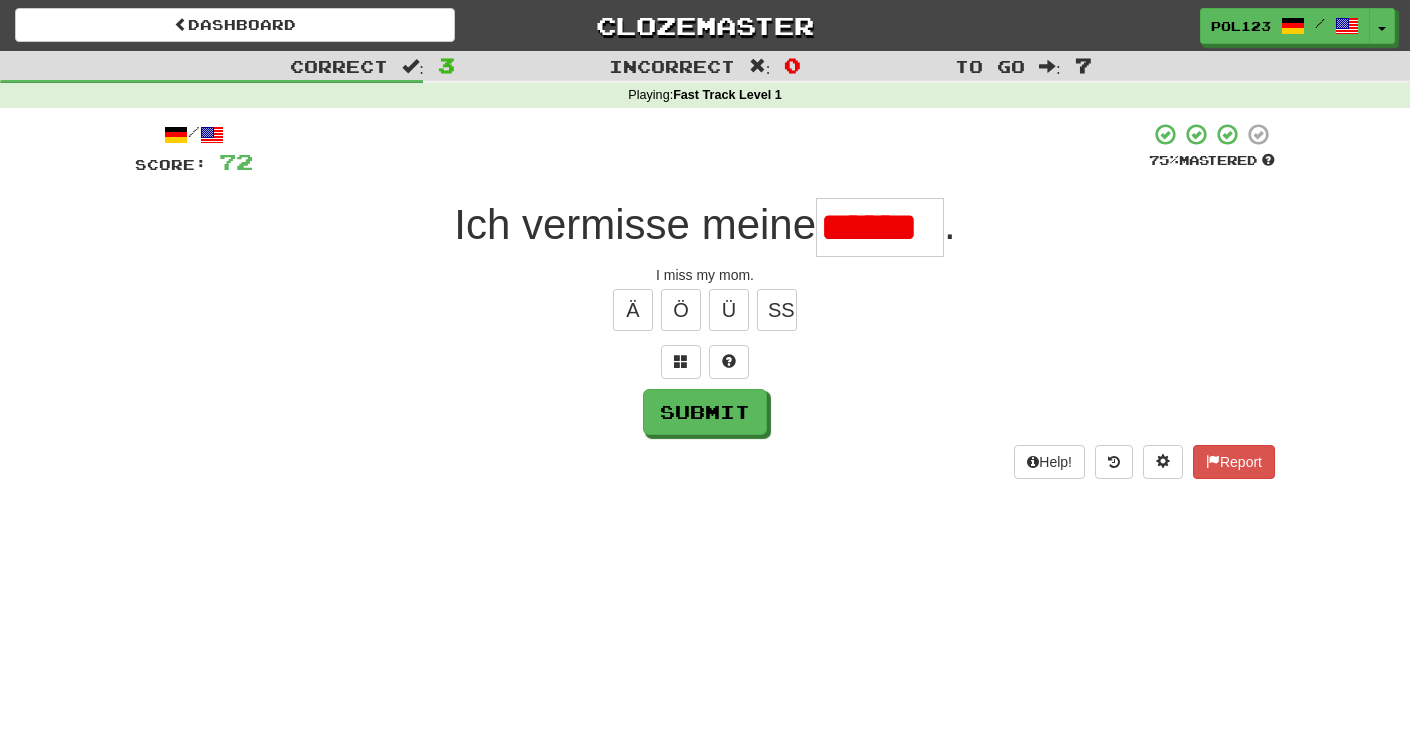 scroll, scrollTop: 0, scrollLeft: 0, axis: both 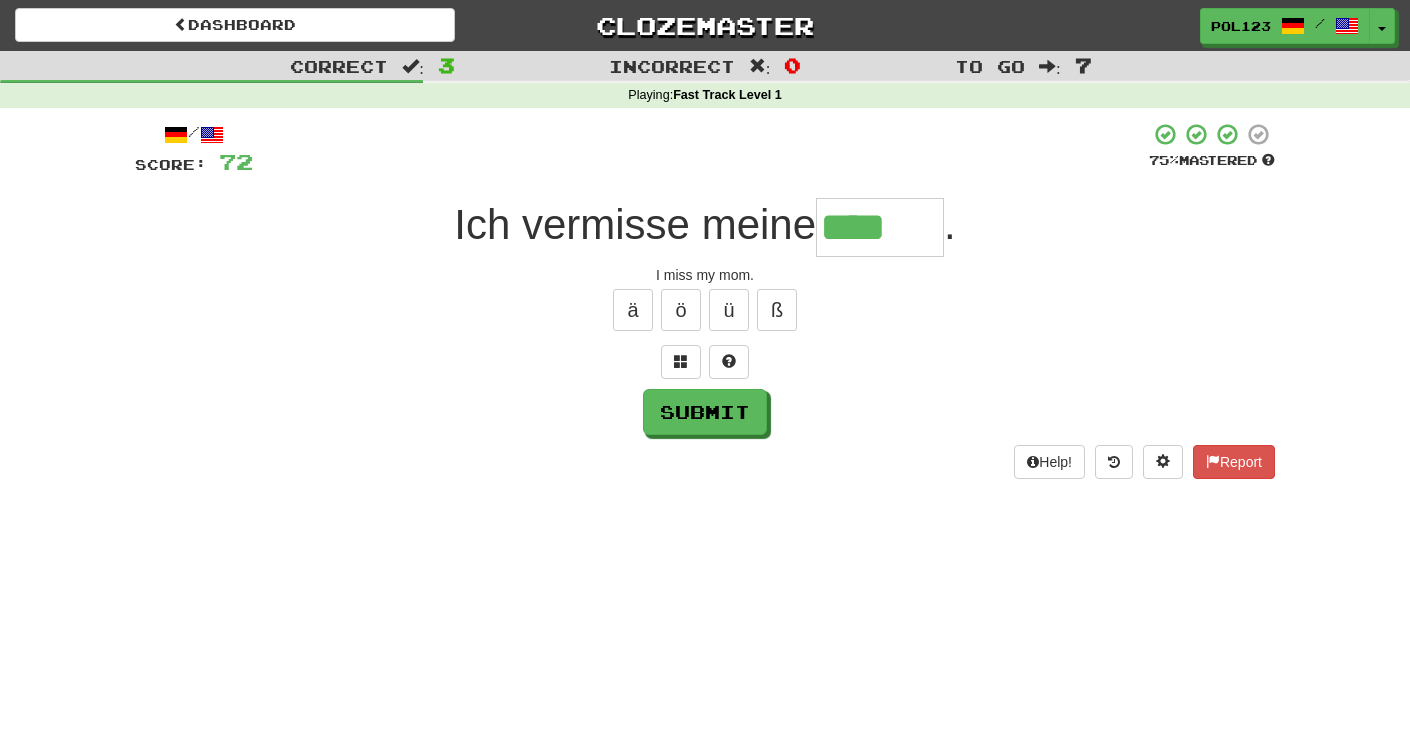type on "****" 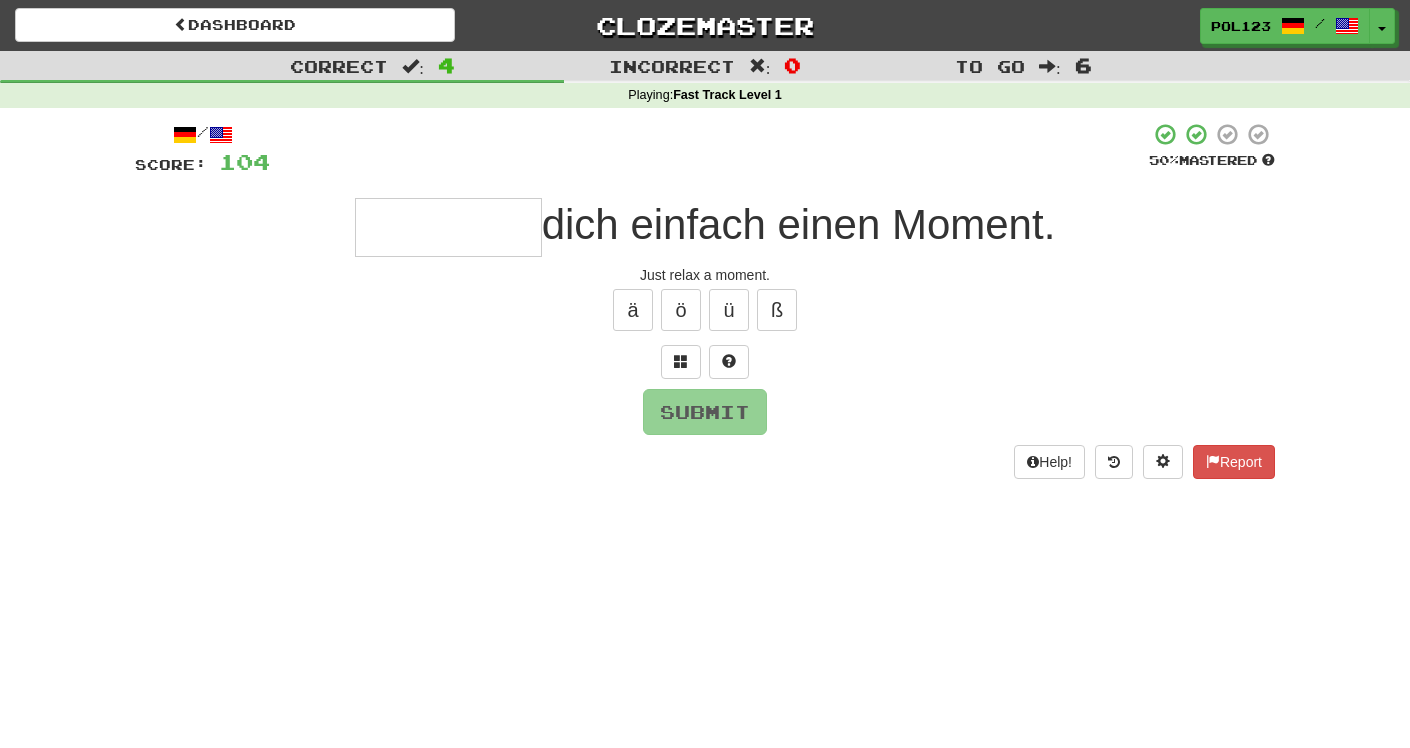 click on "Just relax a moment." at bounding box center (705, 275) 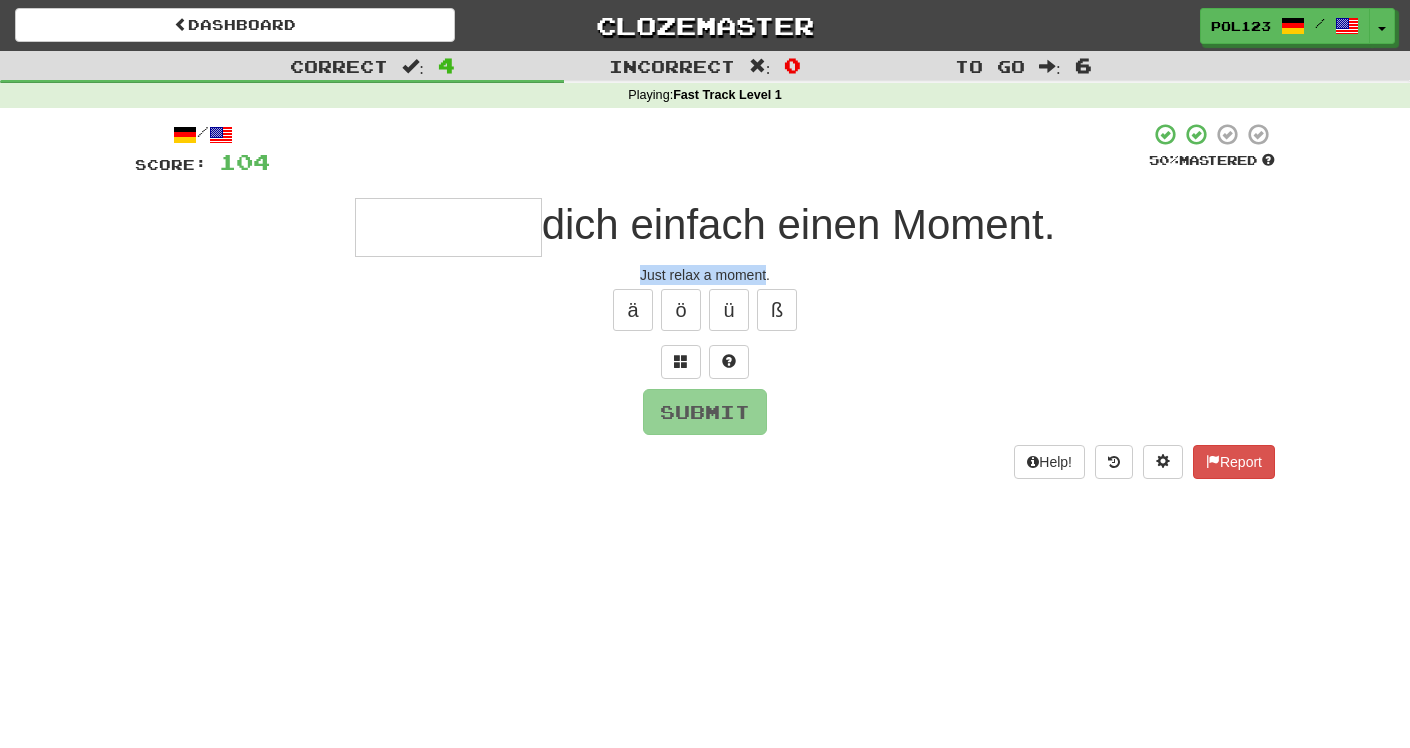 drag, startPoint x: 657, startPoint y: 276, endPoint x: 762, endPoint y: 277, distance: 105.00476 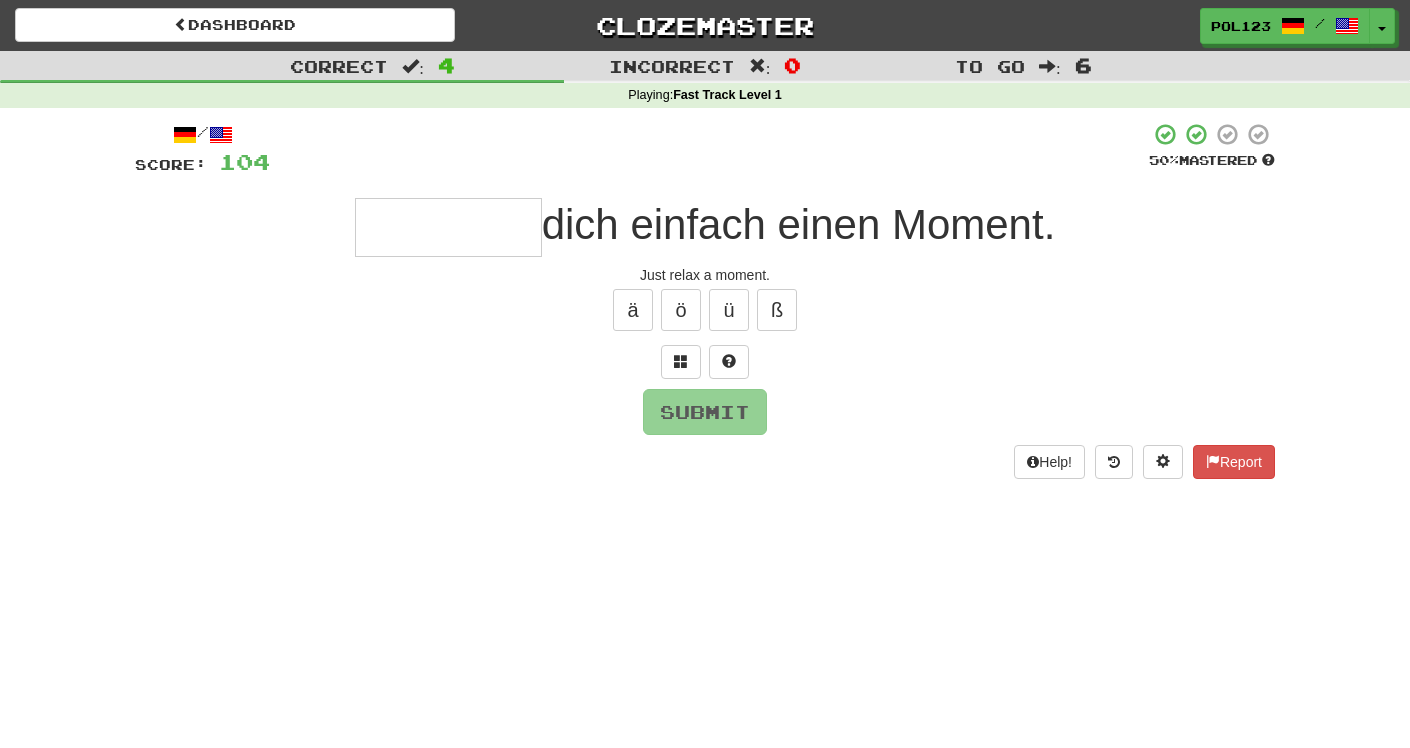 click at bounding box center [448, 227] 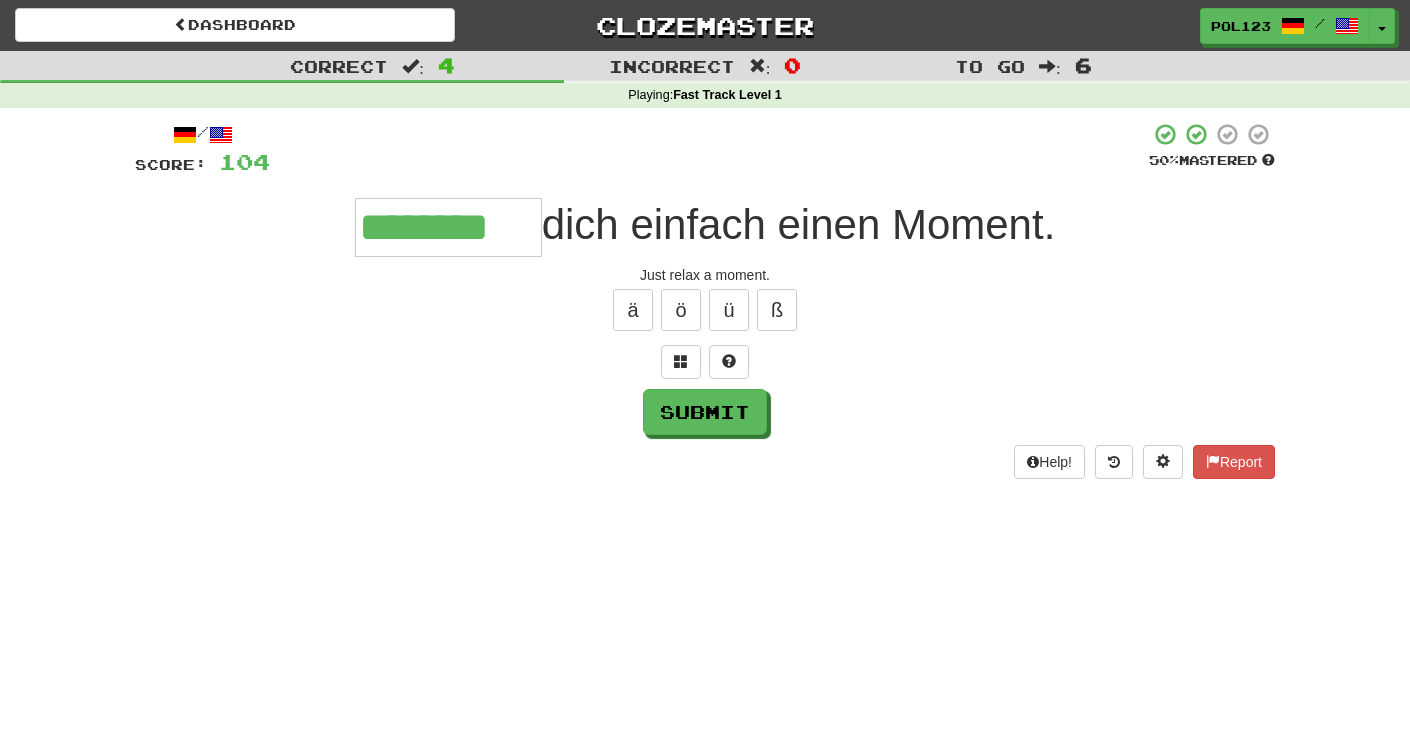 type on "********" 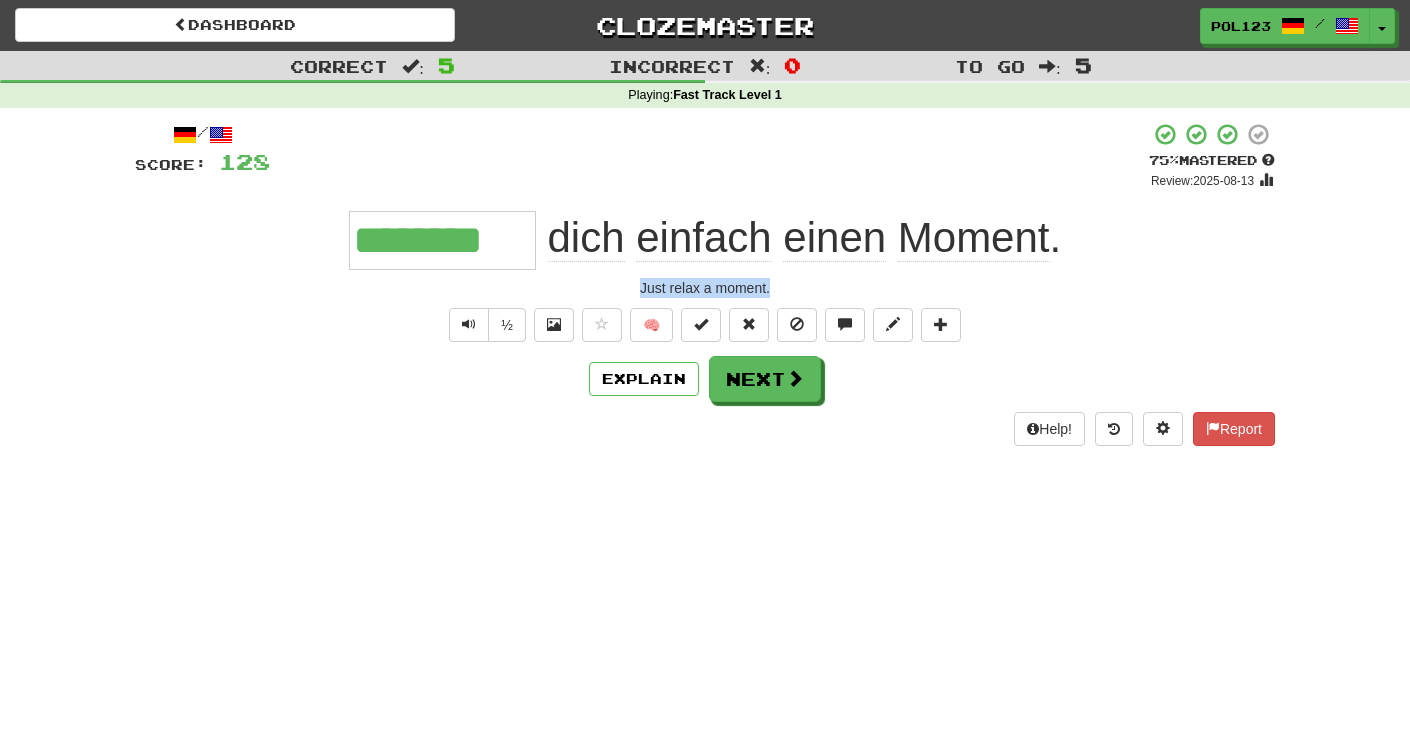 drag, startPoint x: 826, startPoint y: 279, endPoint x: 638, endPoint y: 291, distance: 188.38258 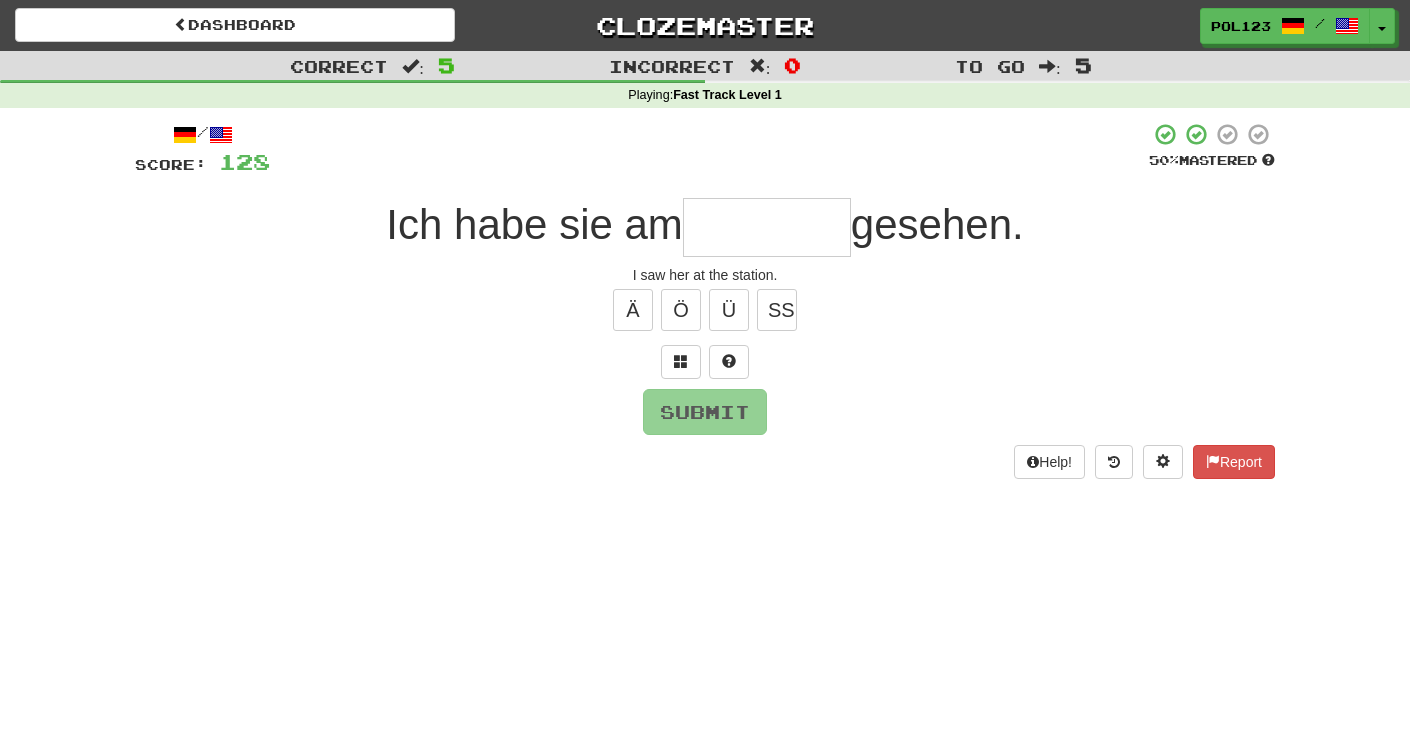type on "*" 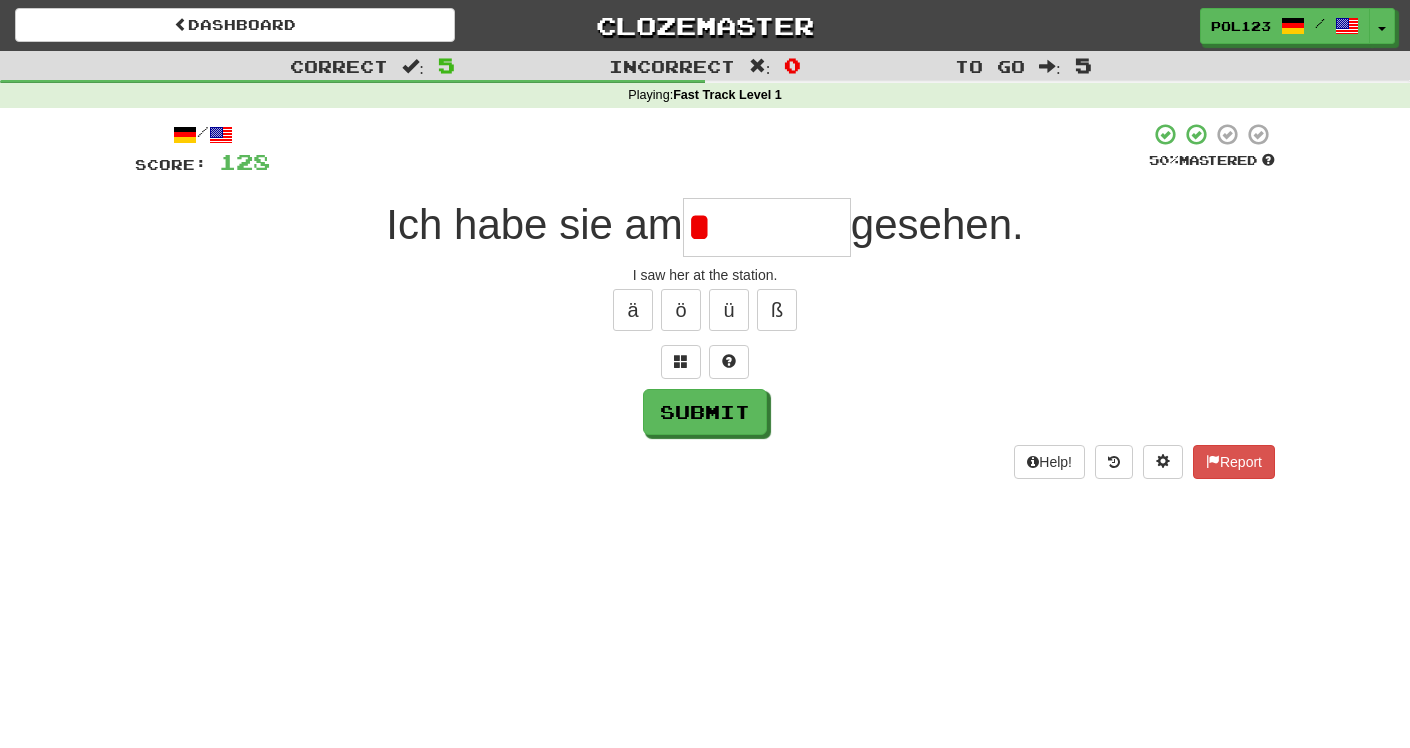 type on "*" 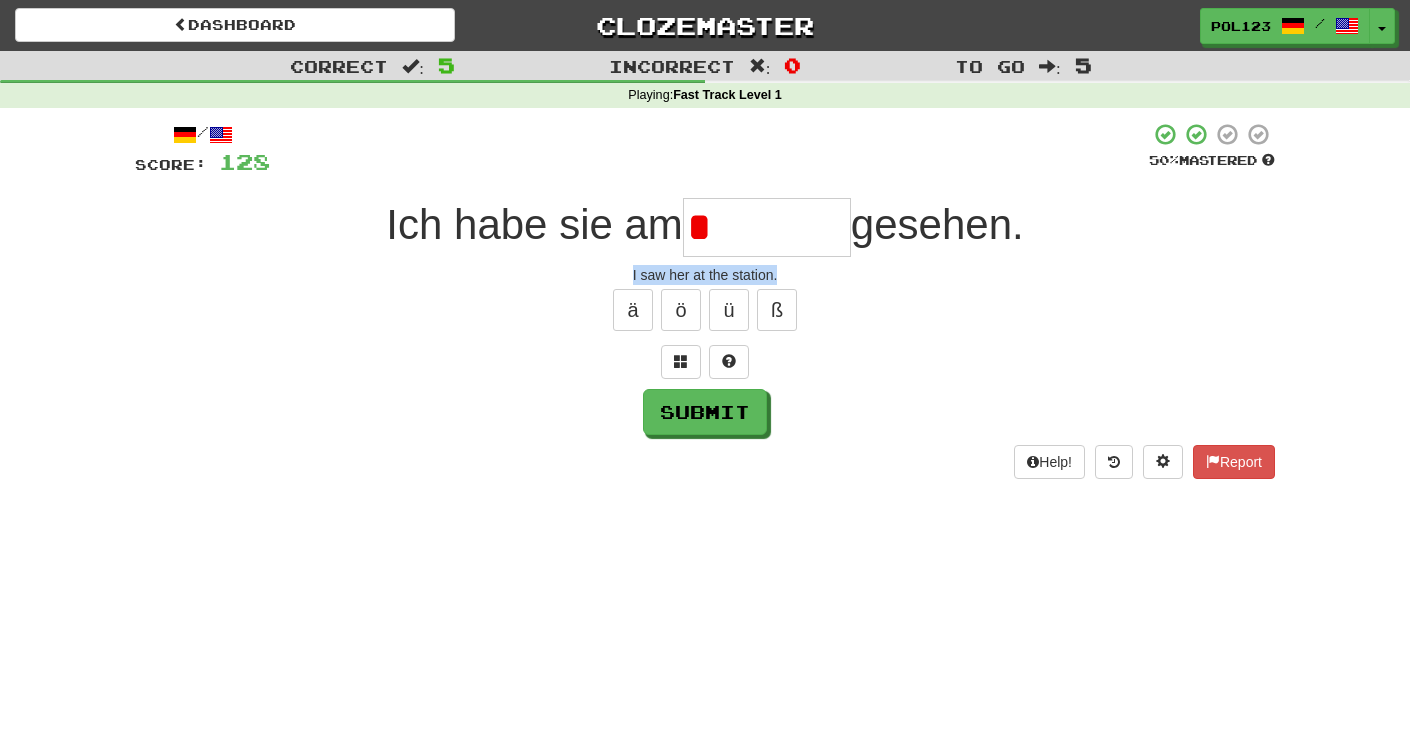 drag, startPoint x: 800, startPoint y: 284, endPoint x: 629, endPoint y: 273, distance: 171.35344 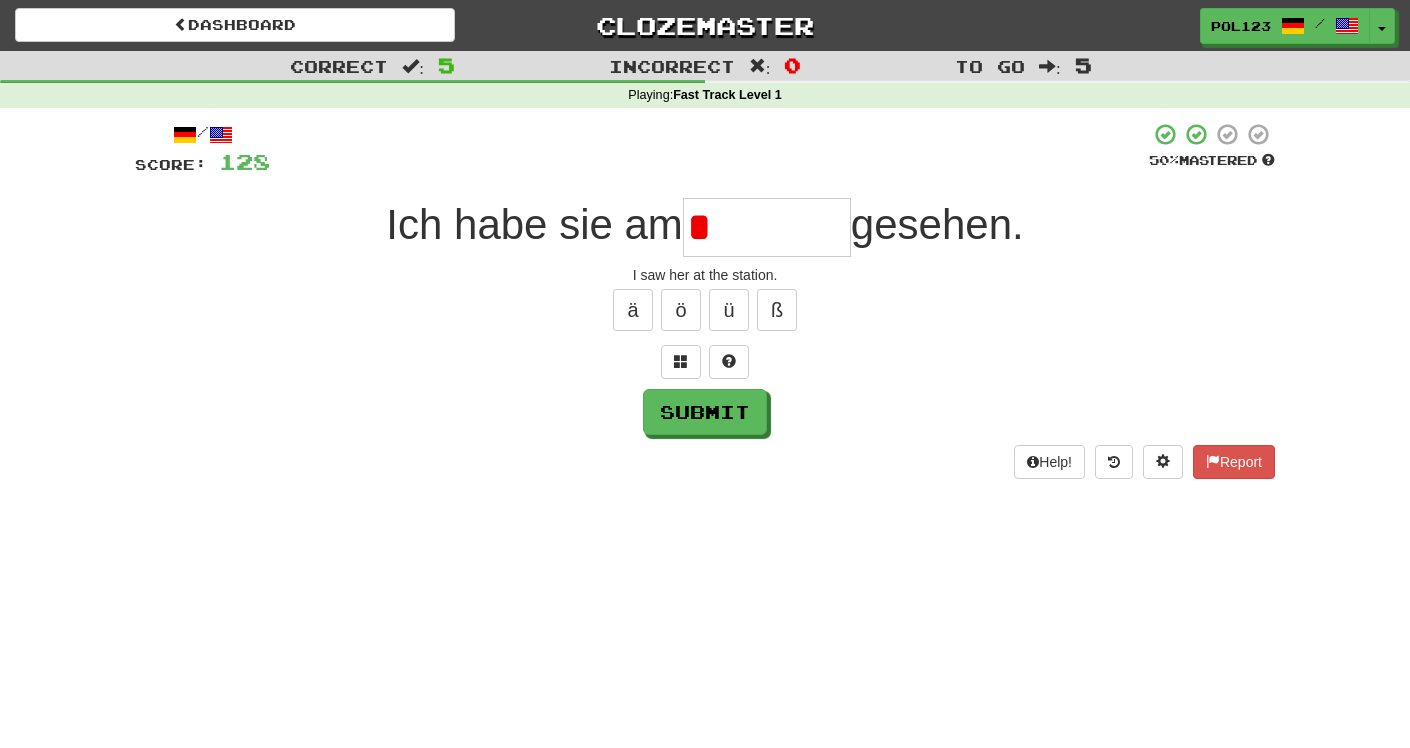 click on "*" at bounding box center [767, 227] 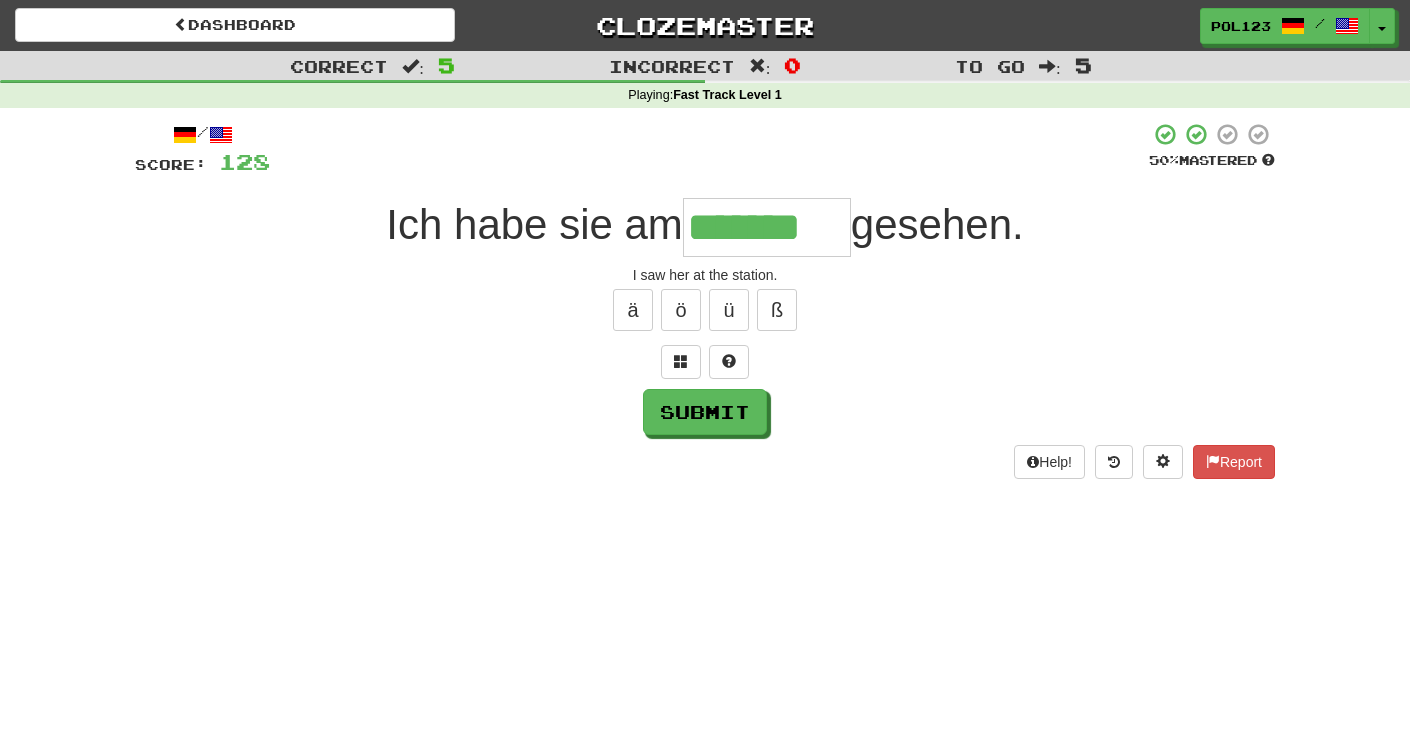type on "*******" 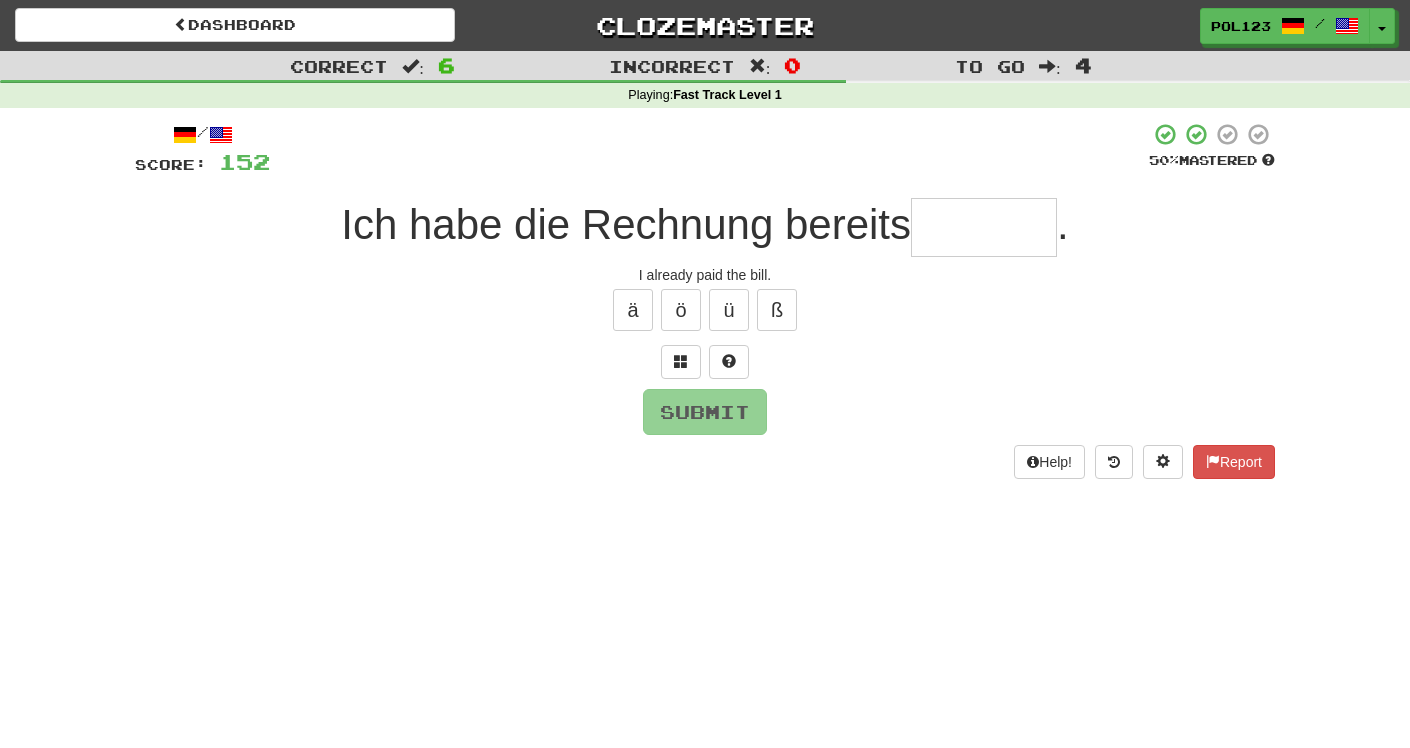 type on "*" 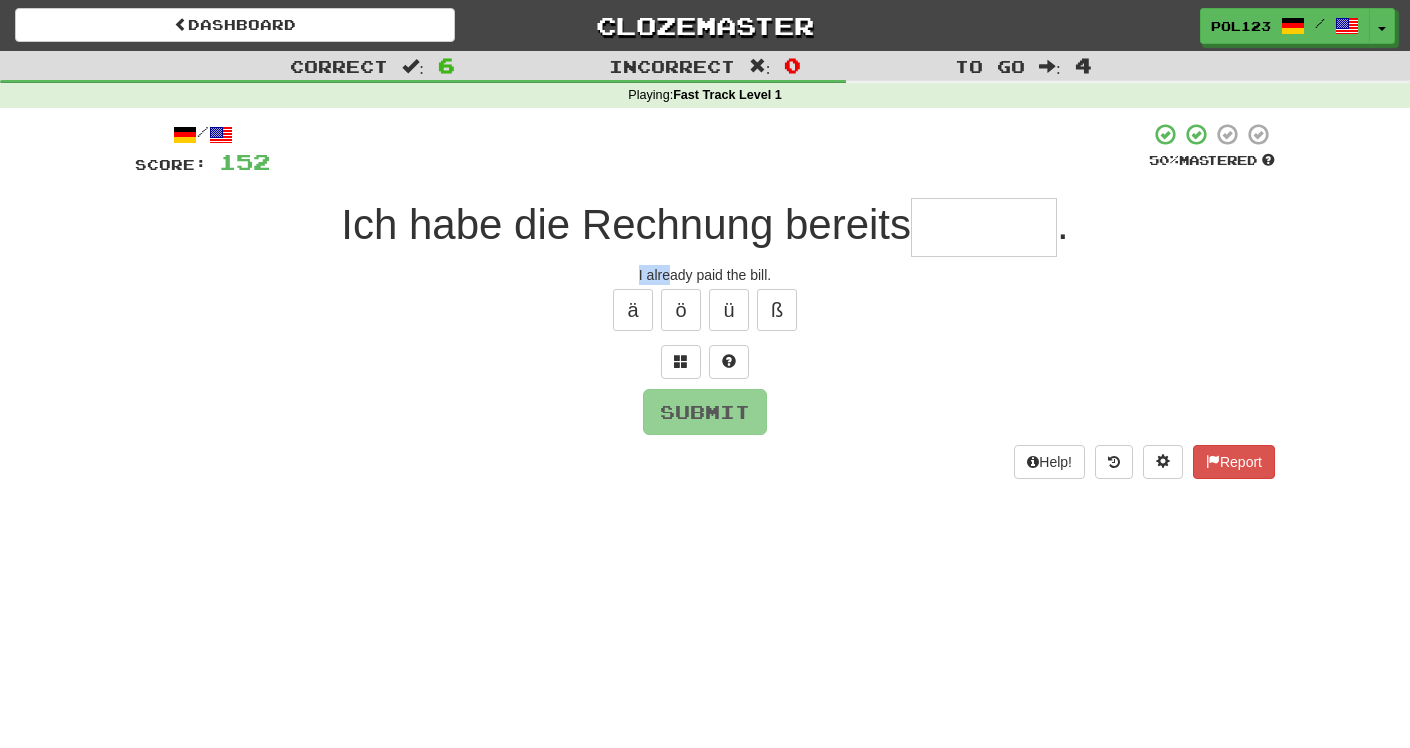 drag, startPoint x: 626, startPoint y: 269, endPoint x: 669, endPoint y: 267, distance: 43.046486 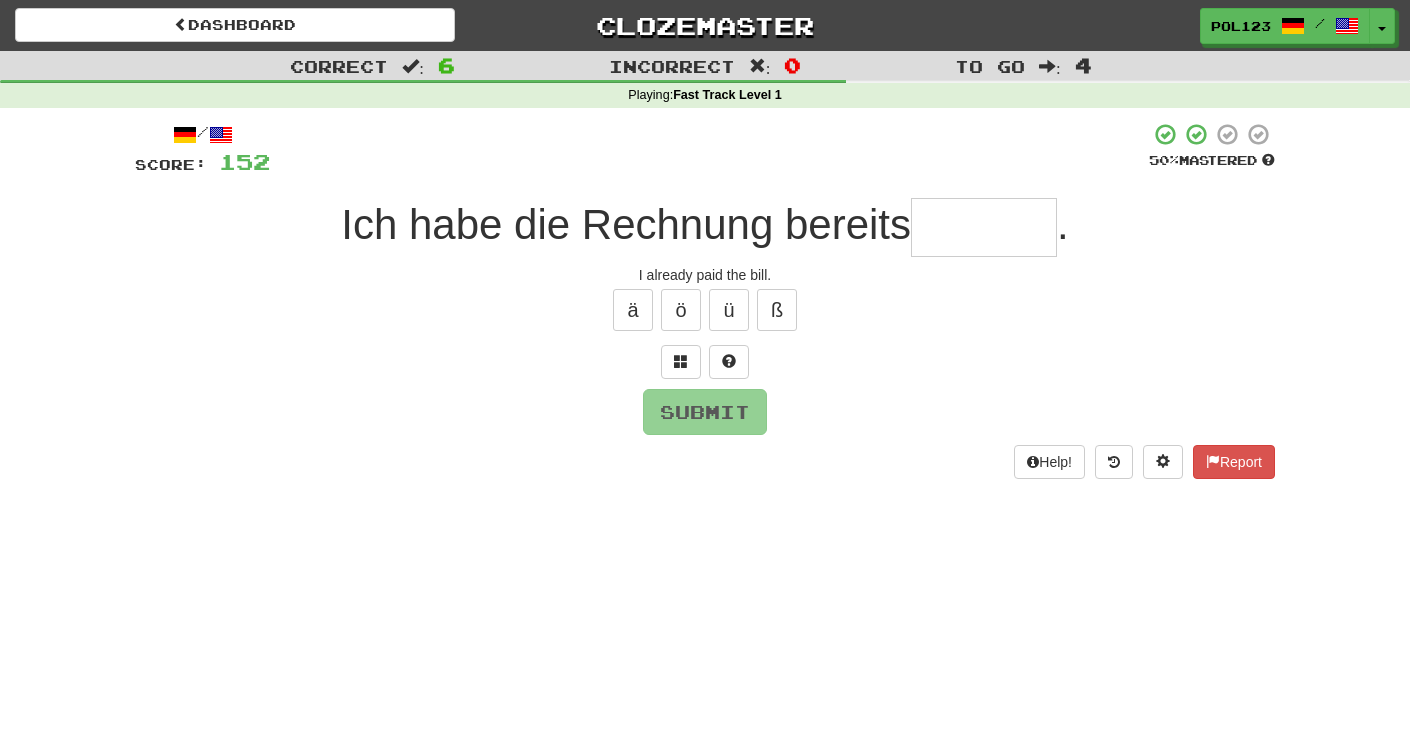 click at bounding box center (984, 227) 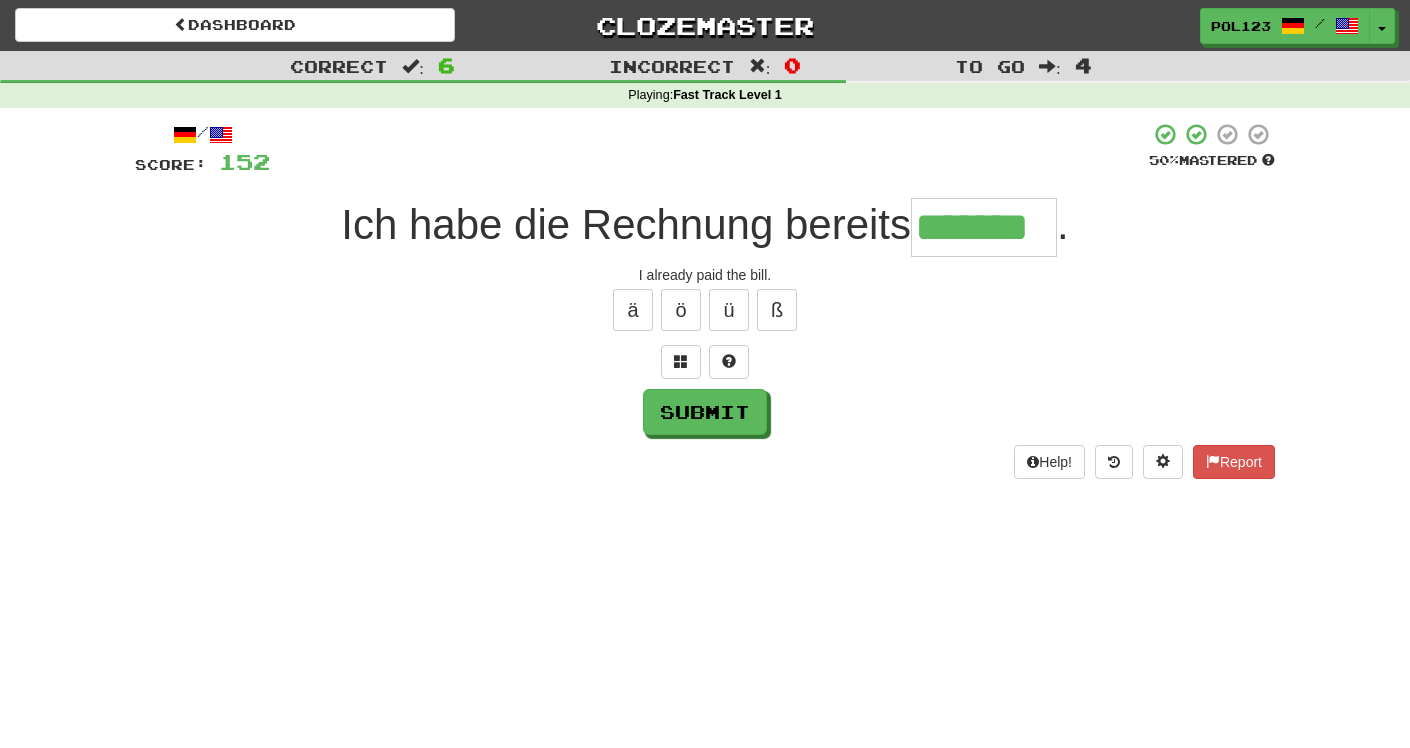 type on "*******" 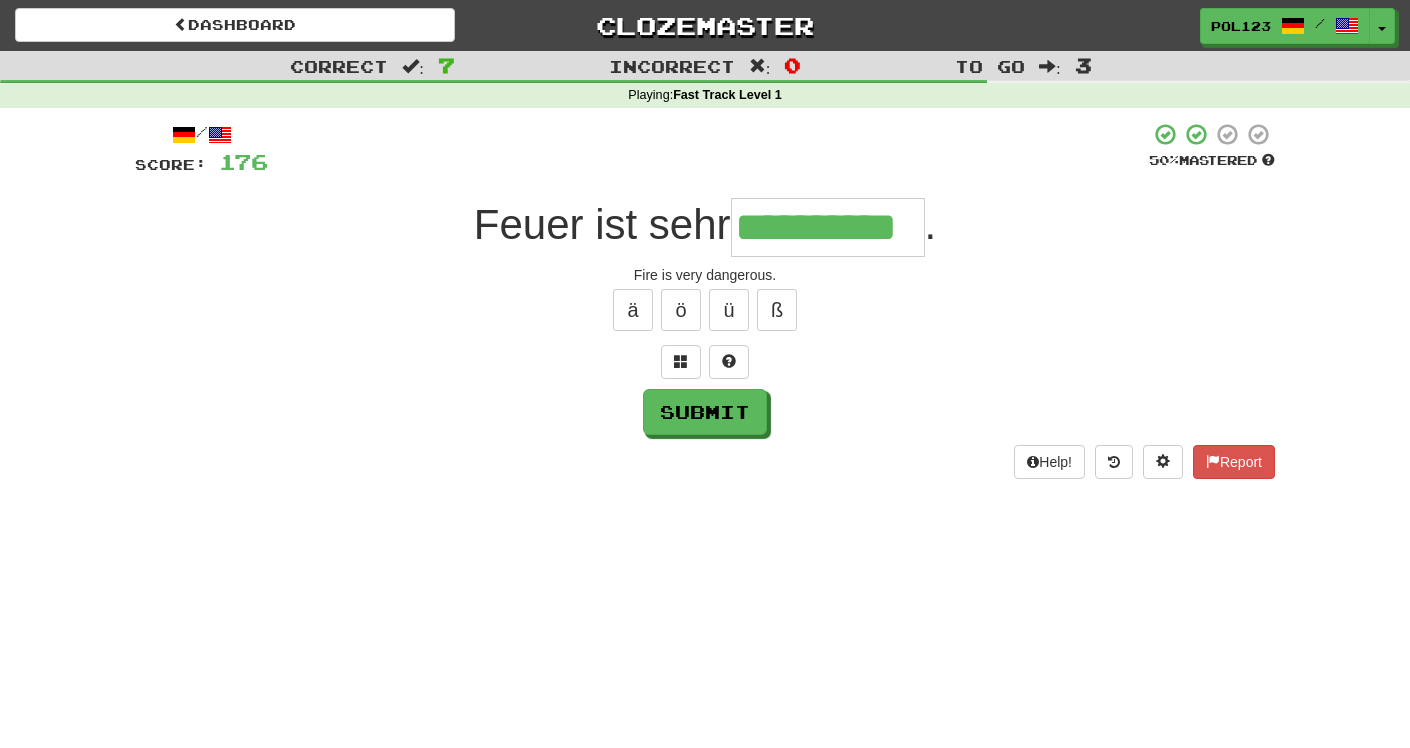 type on "**********" 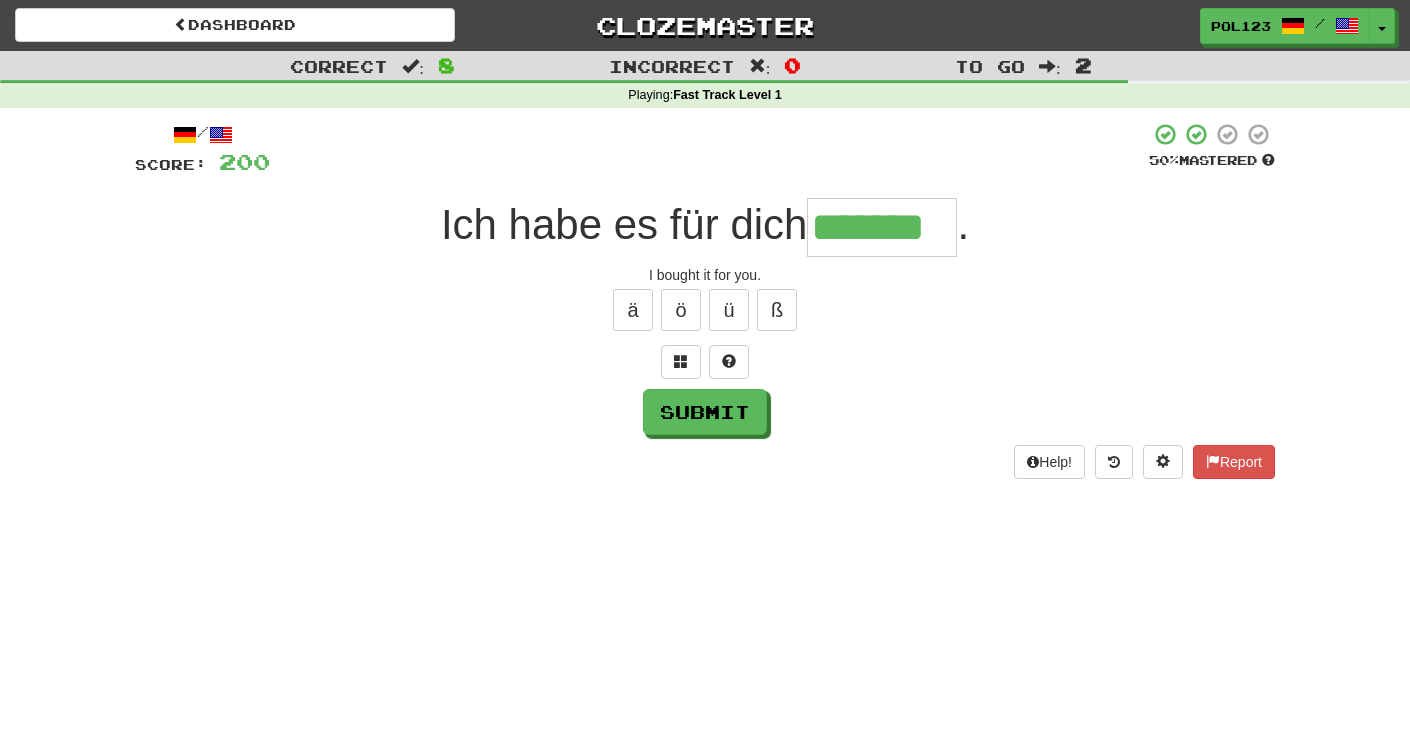 type on "*******" 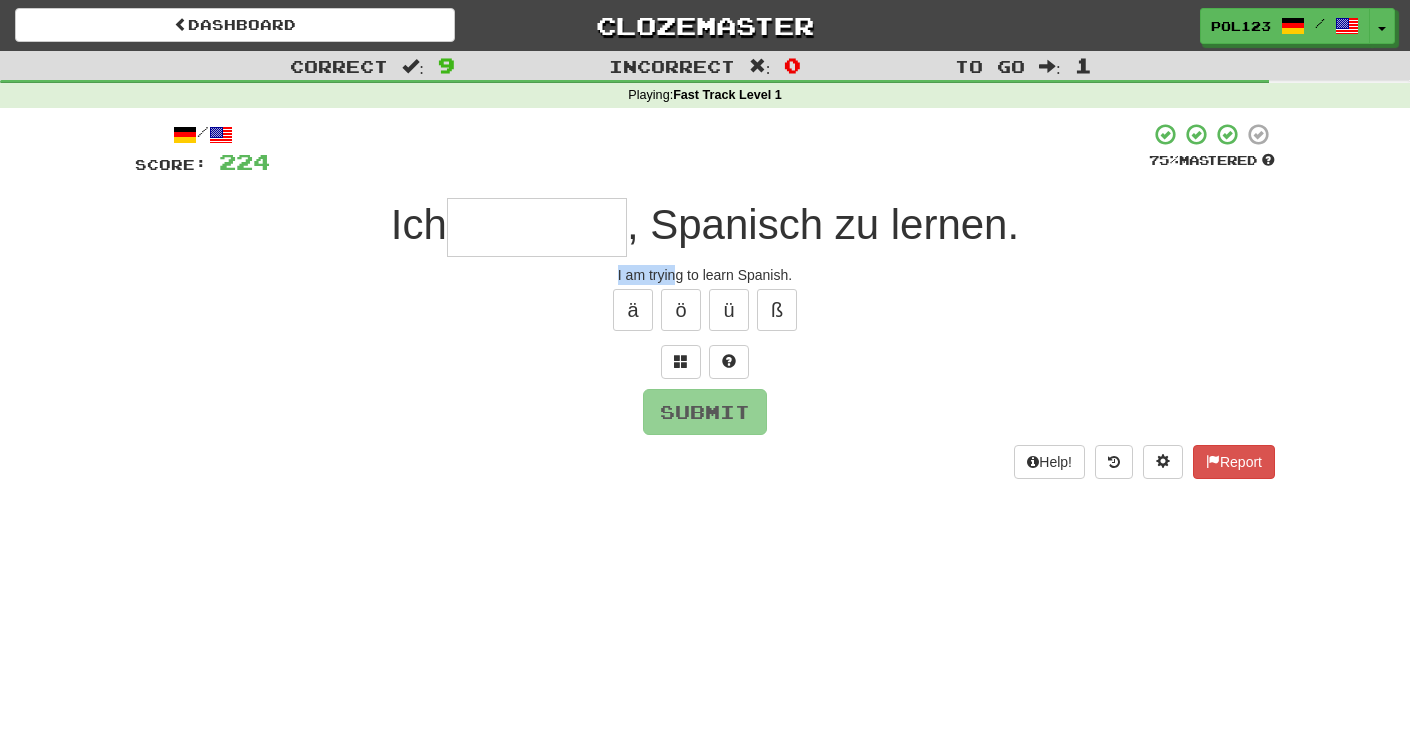 drag, startPoint x: 607, startPoint y: 271, endPoint x: 680, endPoint y: 284, distance: 74.1485 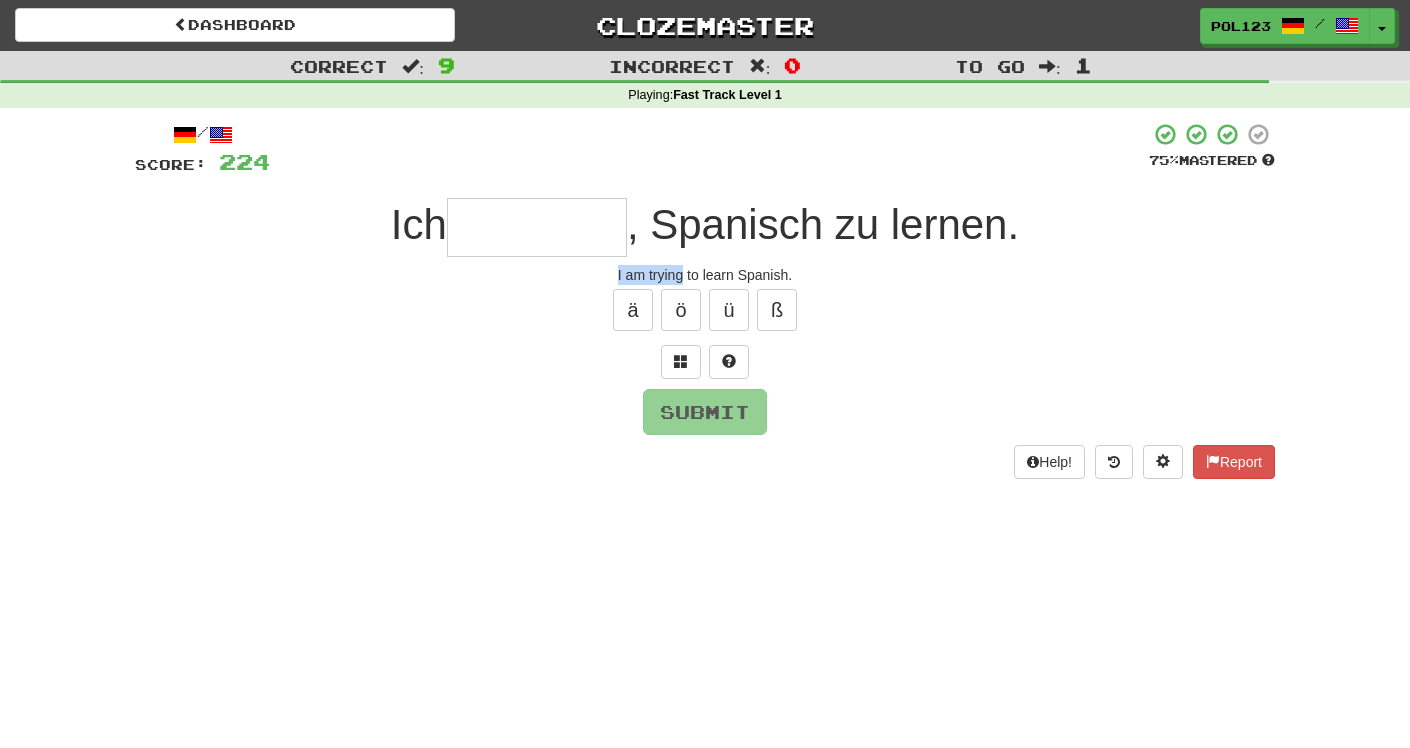 copy on "I am trying" 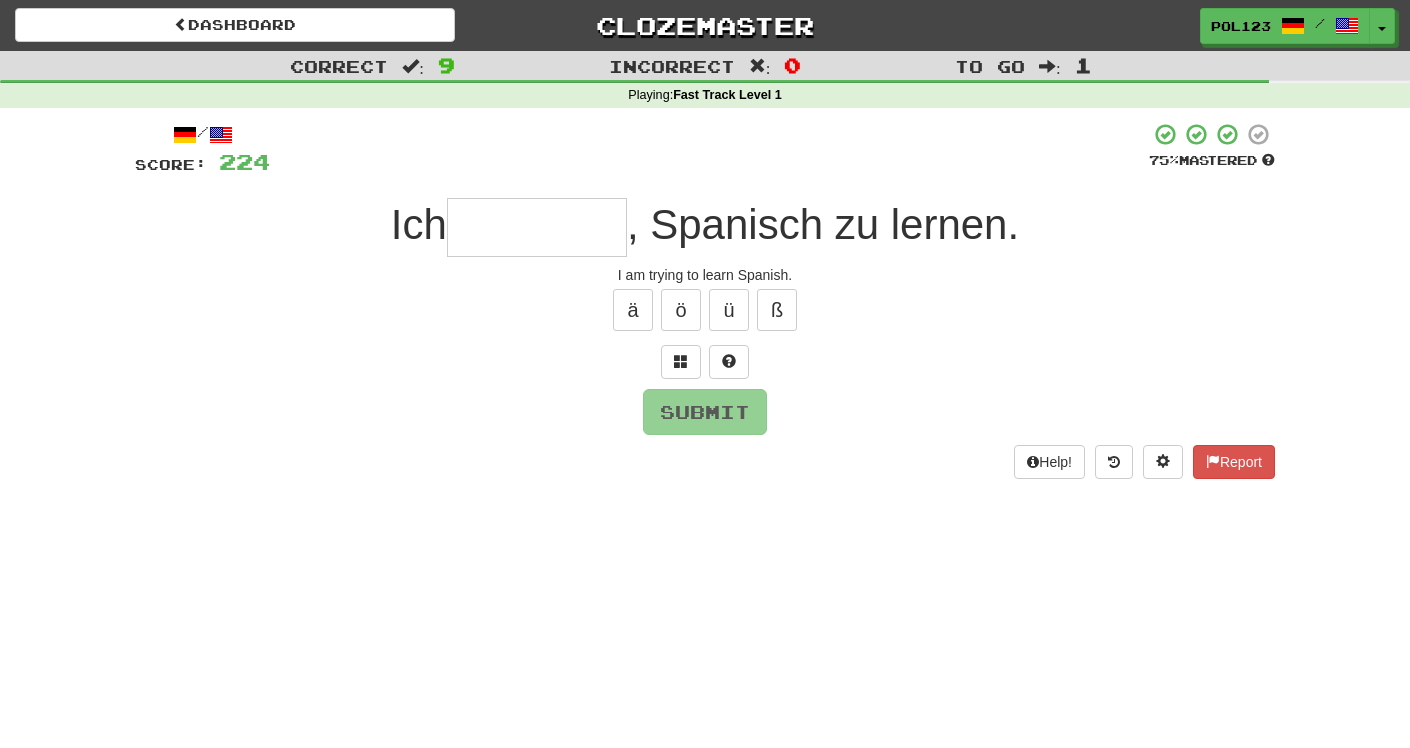 click at bounding box center [537, 227] 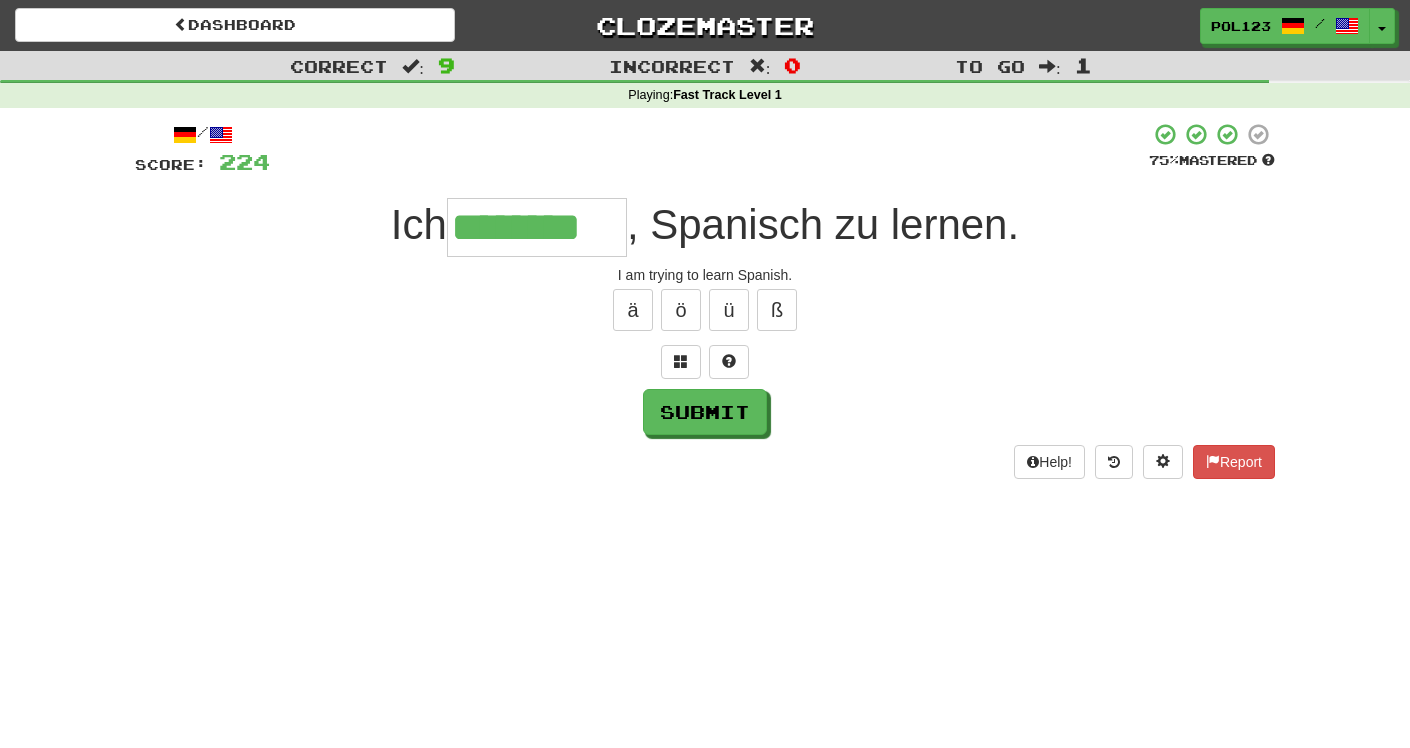 type on "********" 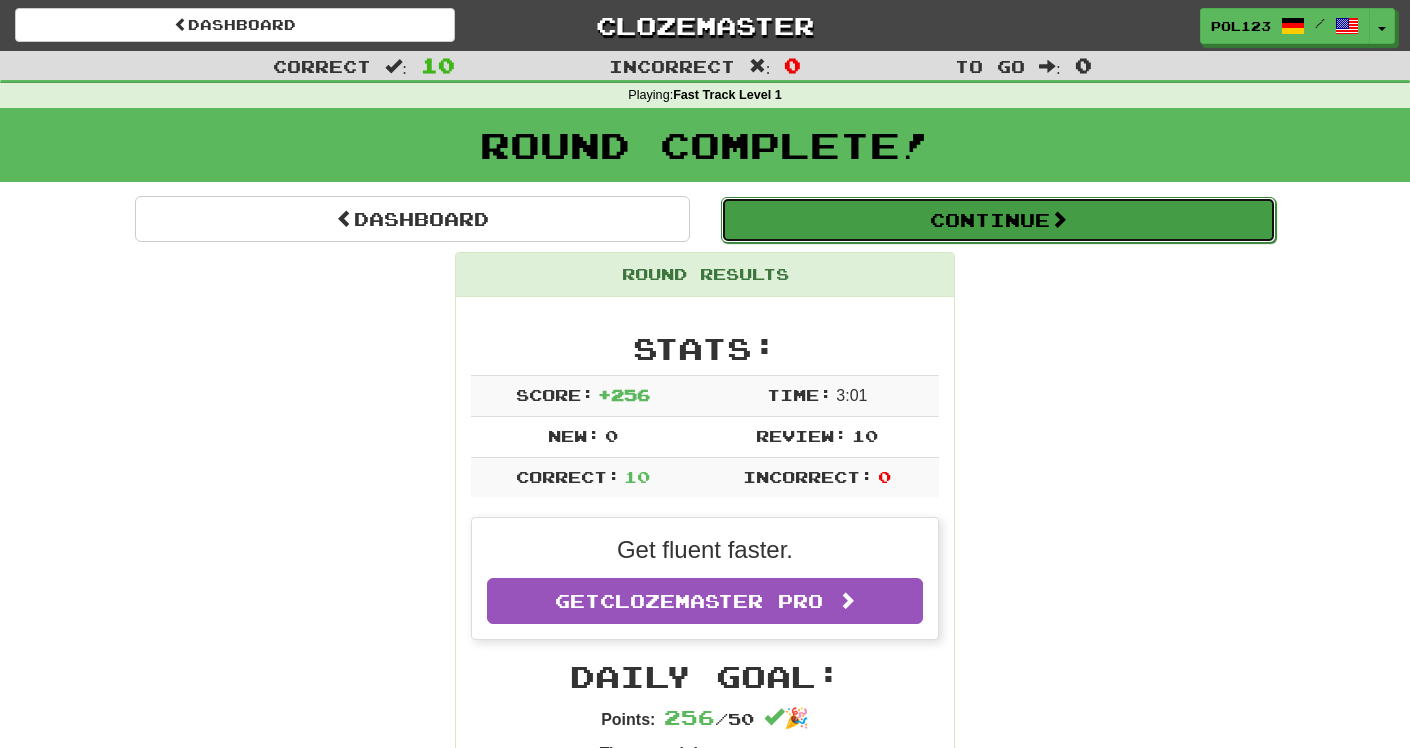 click on "Continue" at bounding box center (998, 220) 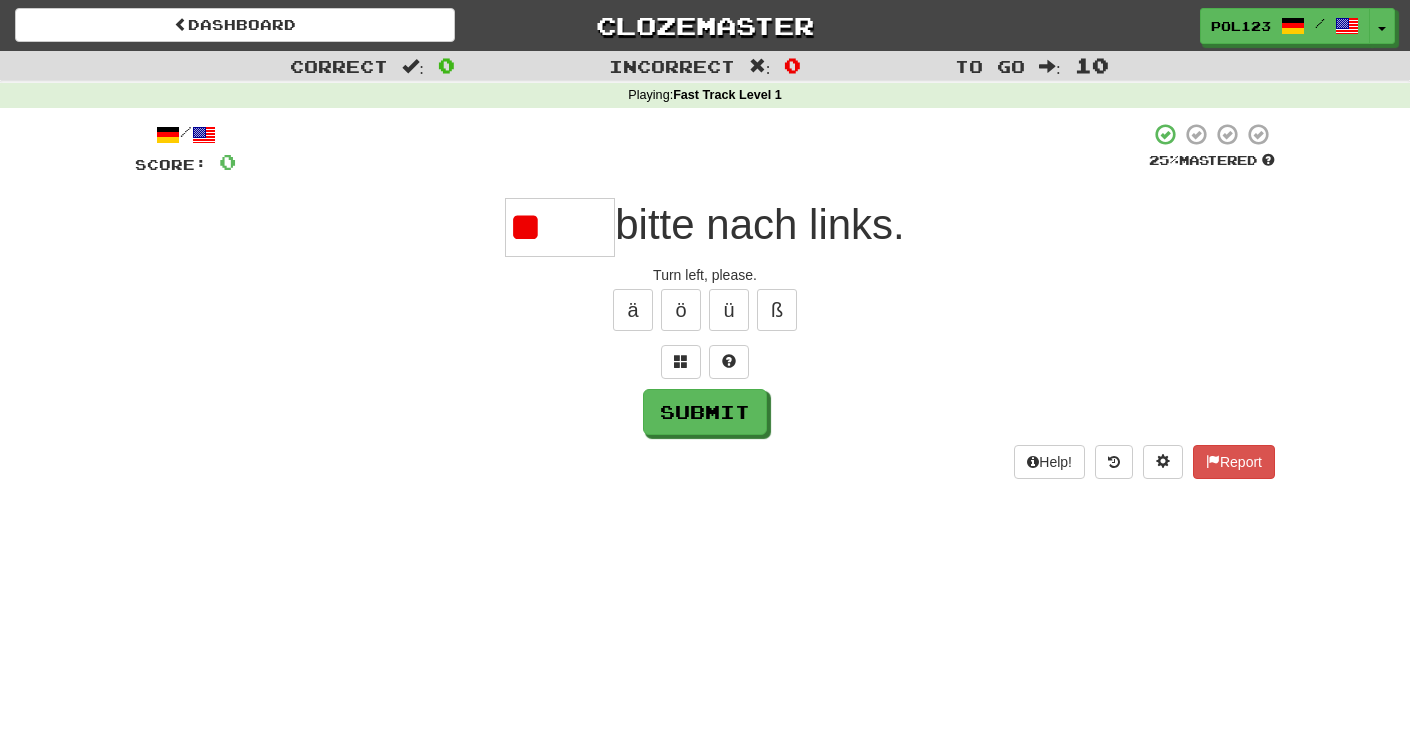 type on "*" 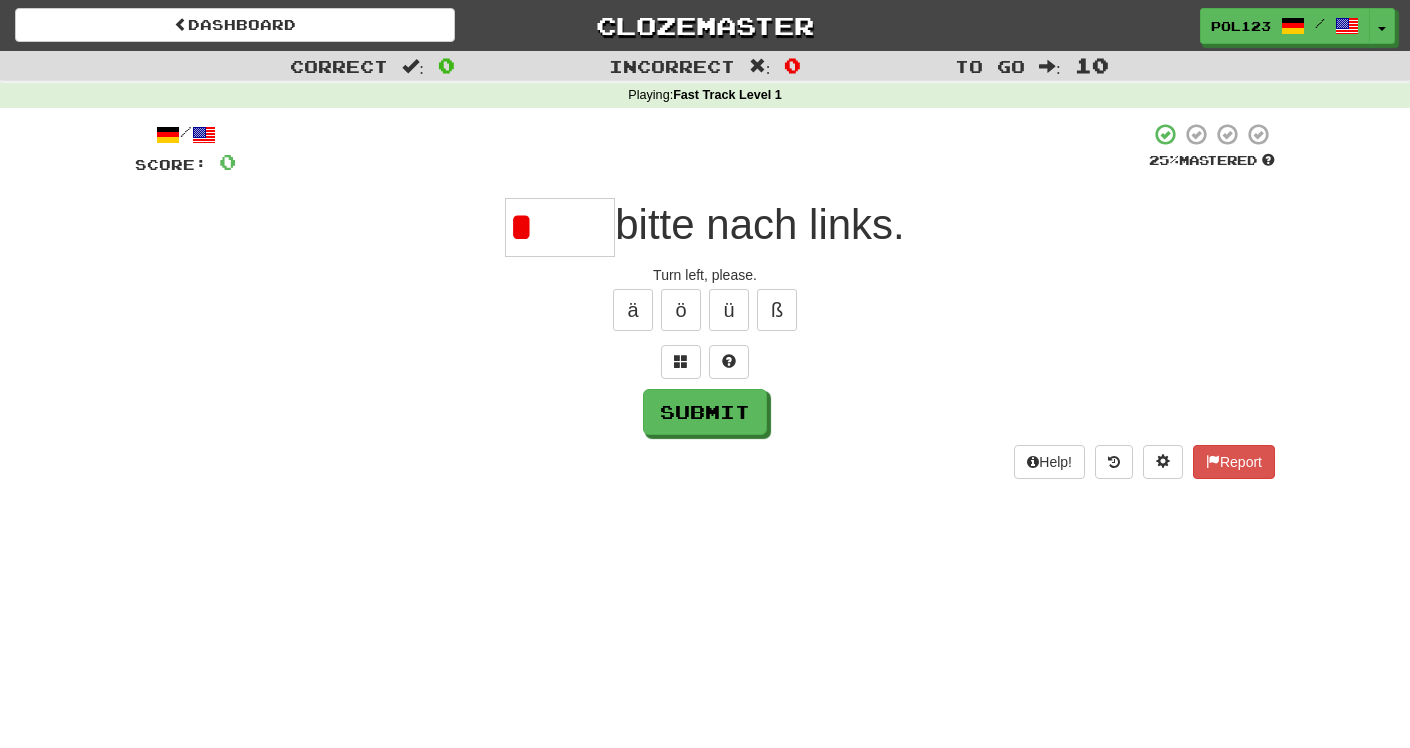 type on "*" 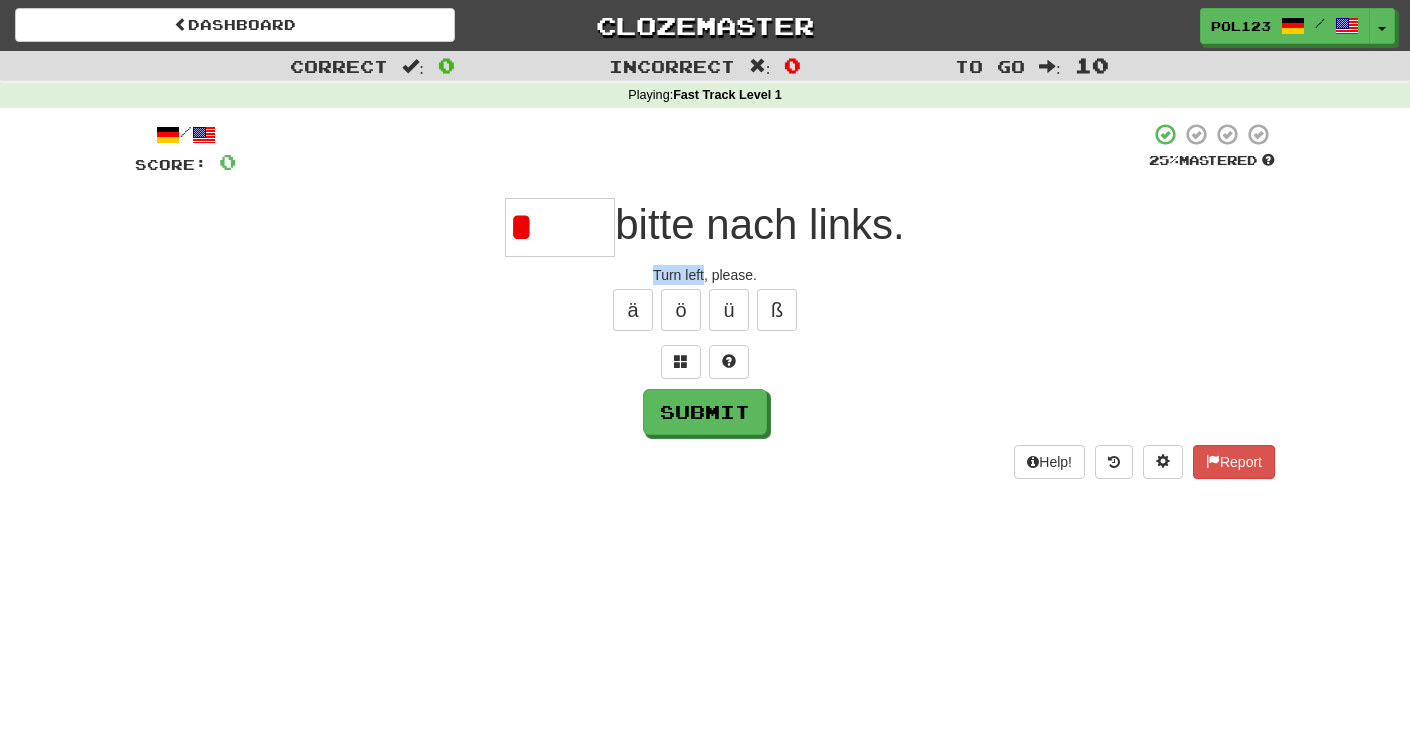 drag, startPoint x: 669, startPoint y: 275, endPoint x: 690, endPoint y: 275, distance: 21 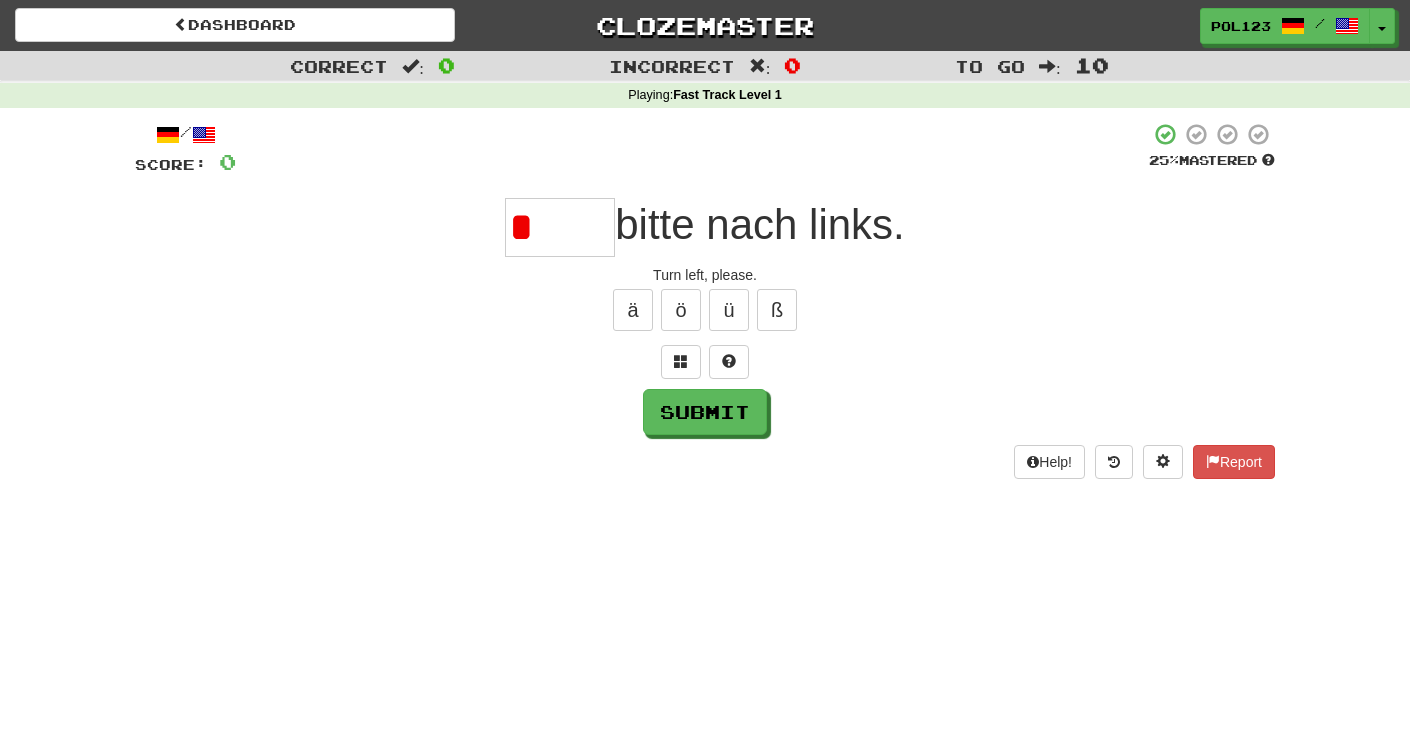 click on "*" at bounding box center [560, 227] 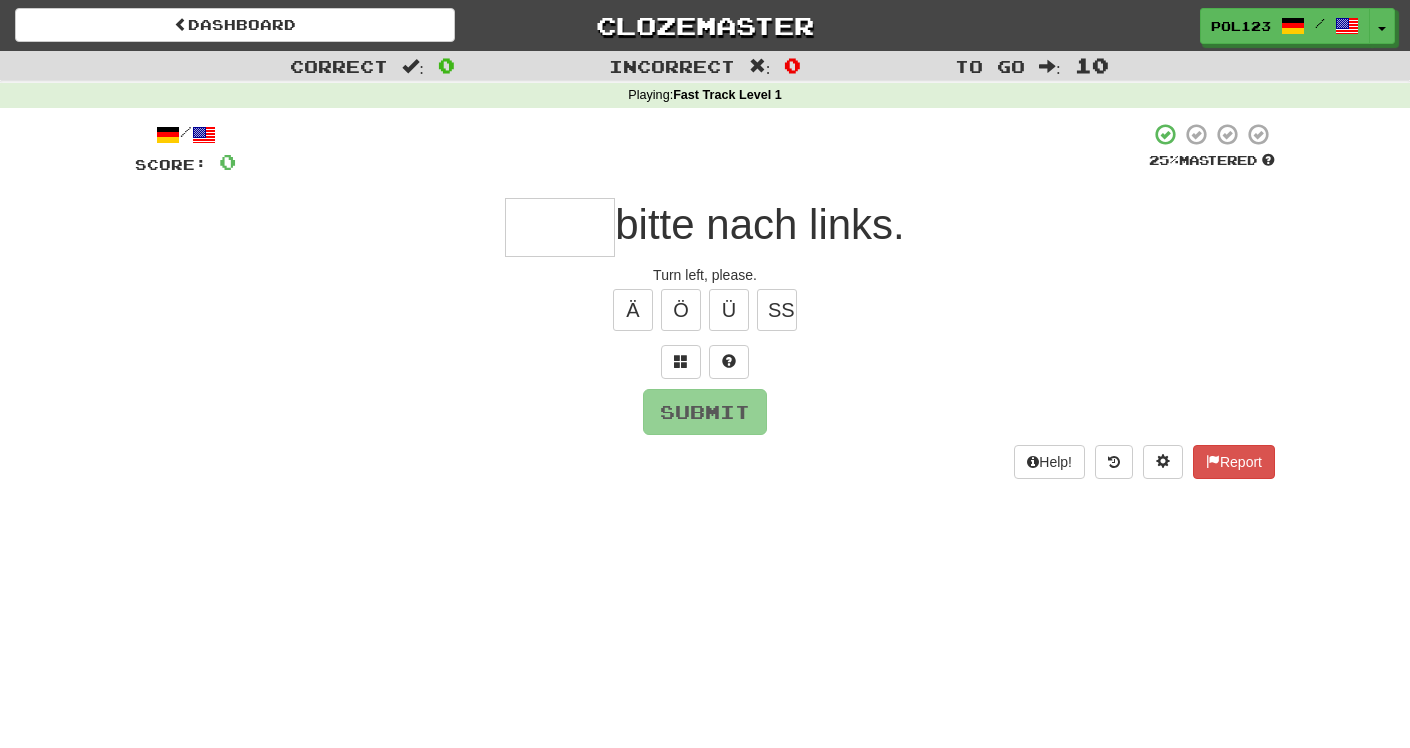 type on "*" 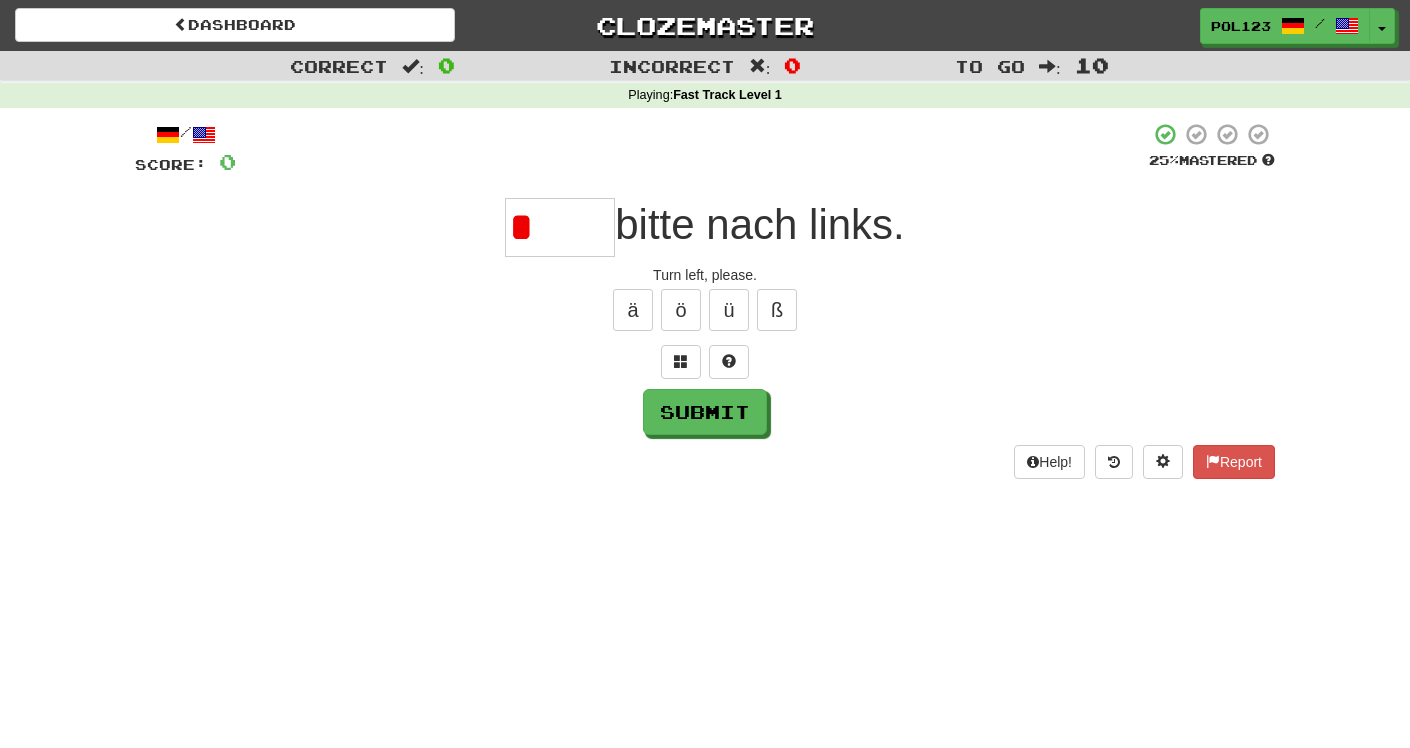 type on "****" 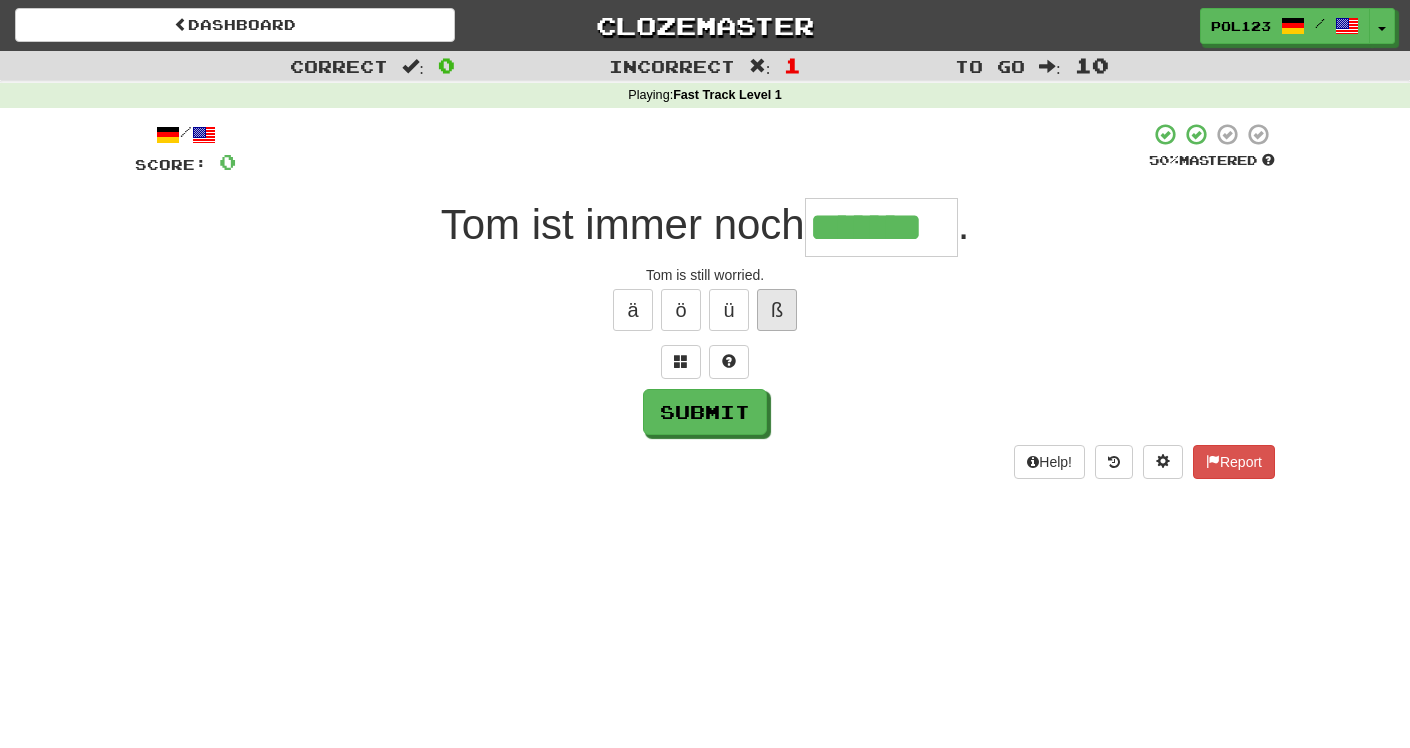 type on "*******" 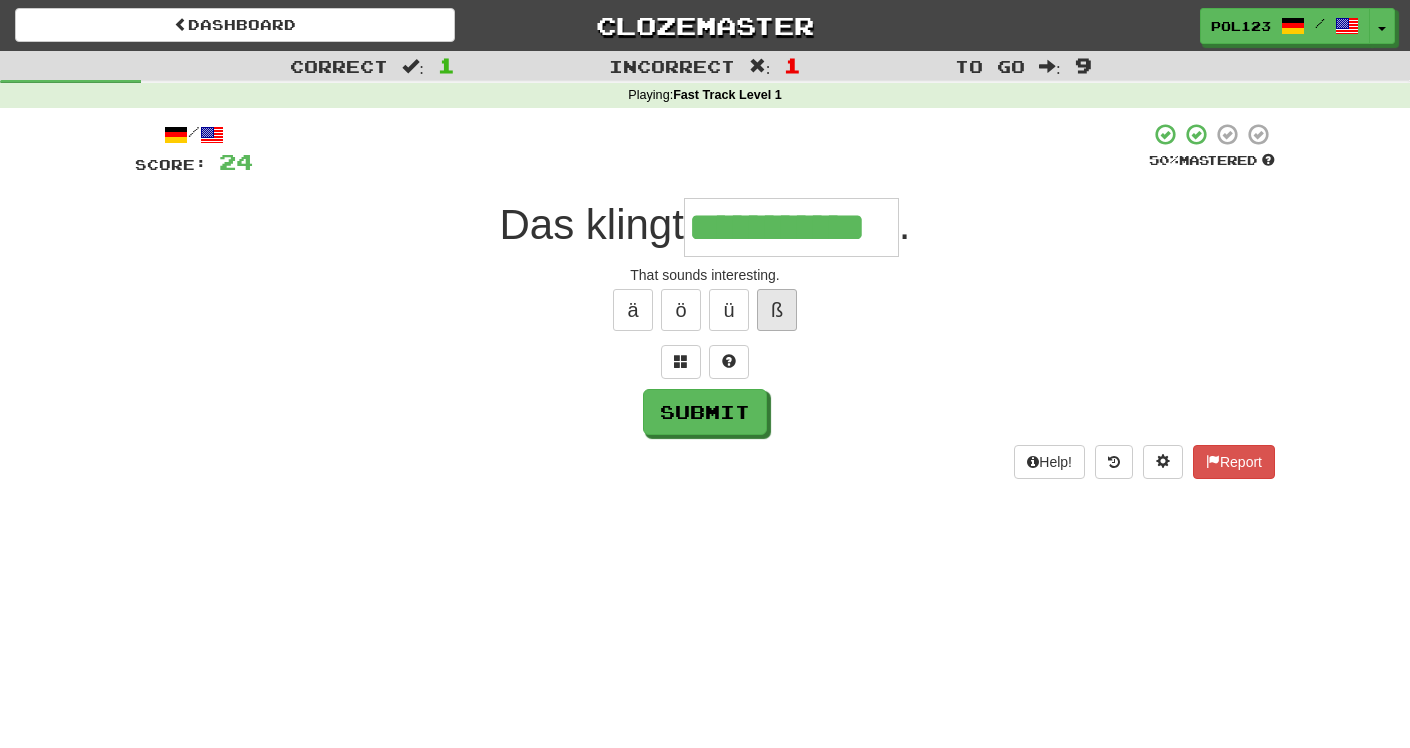 type on "**********" 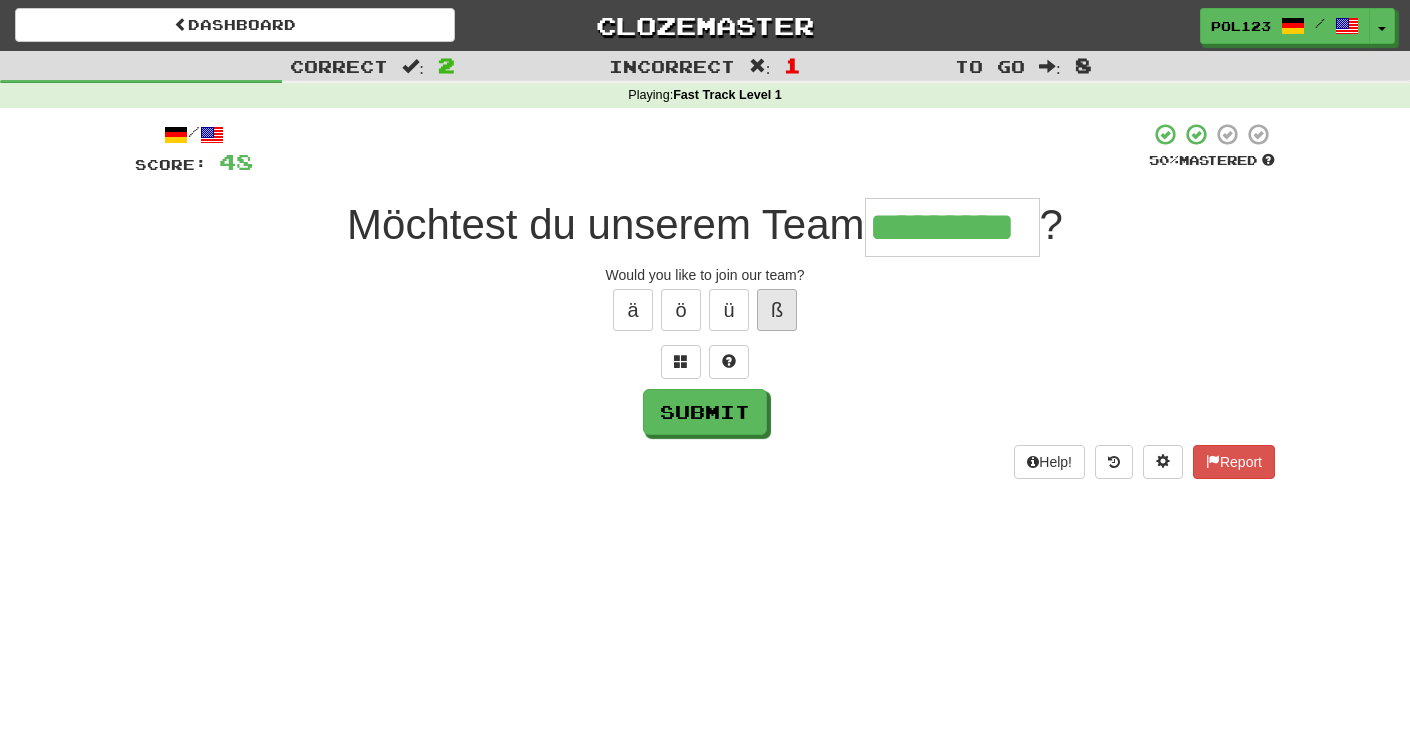 type on "*********" 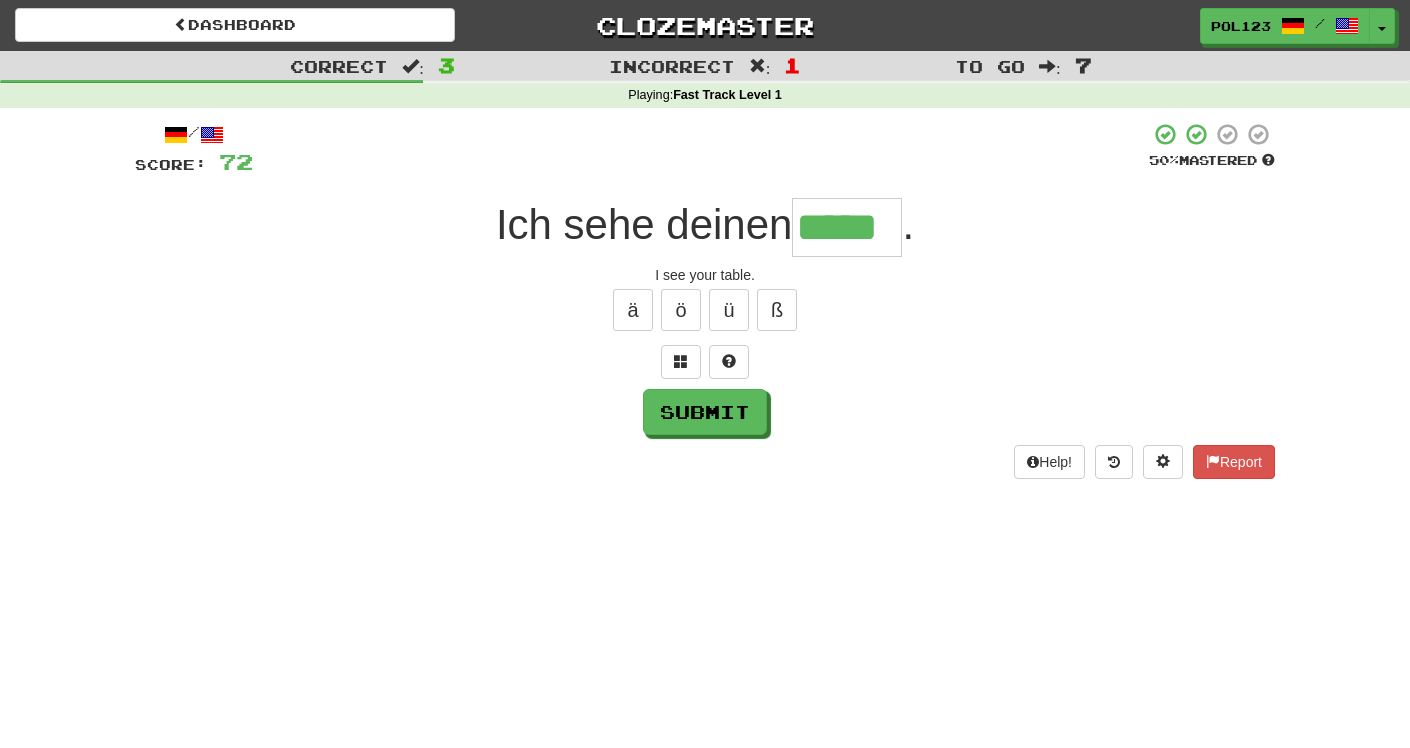 type on "*****" 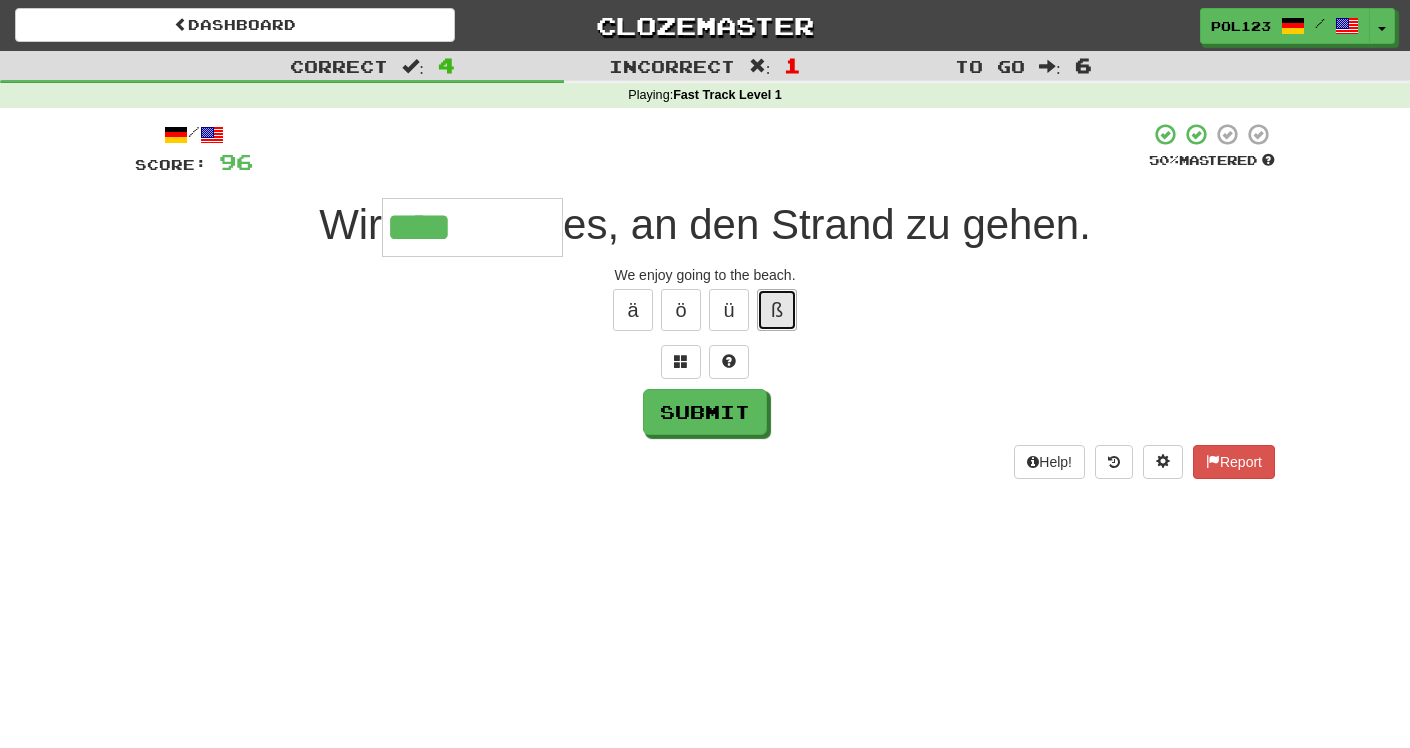click on "ß" at bounding box center [777, 310] 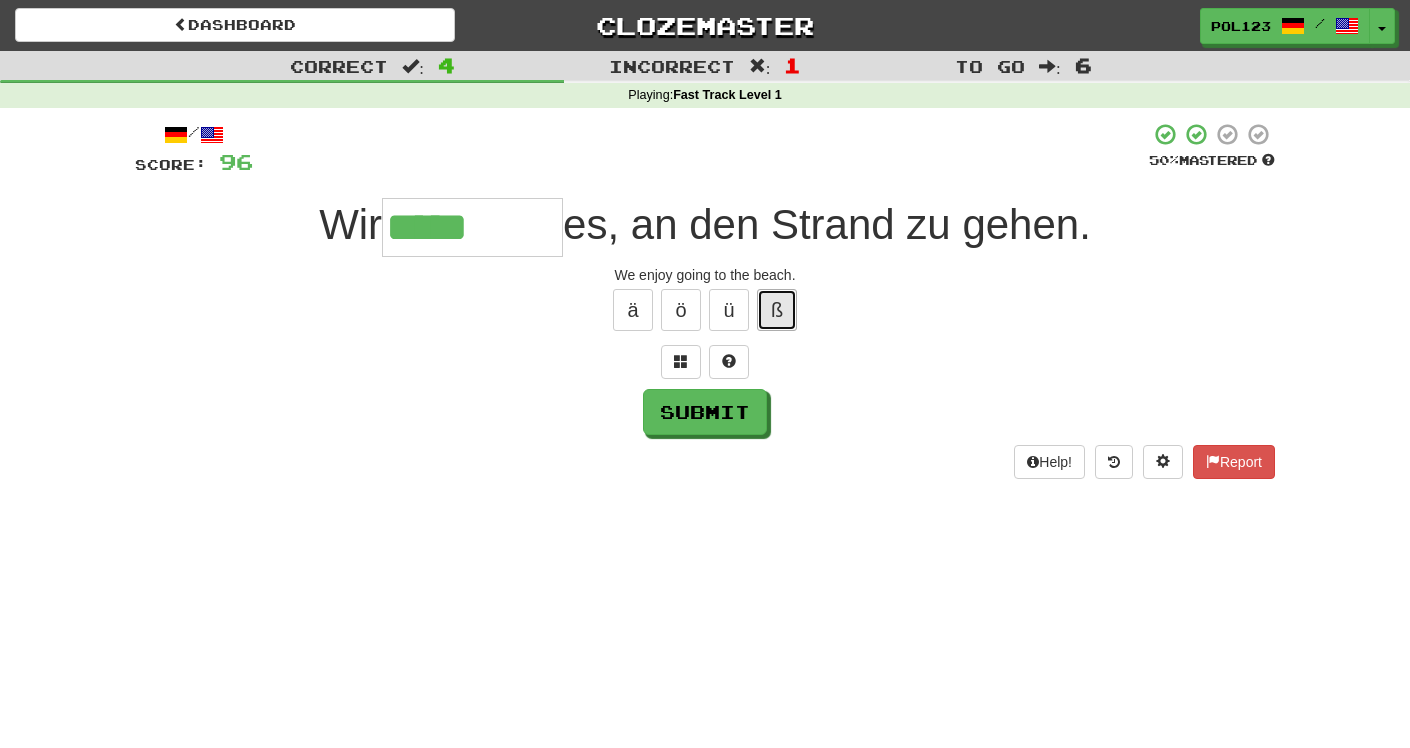 click on "ß" at bounding box center [777, 310] 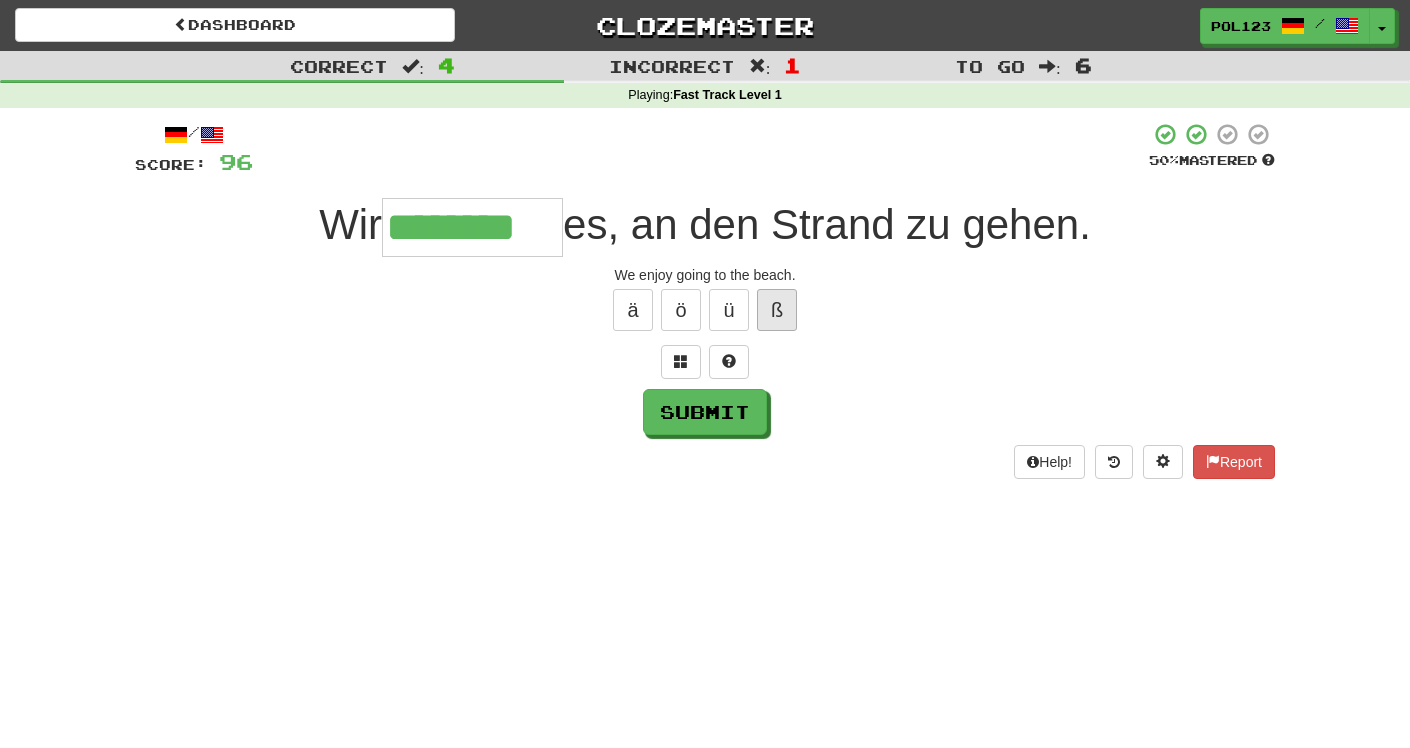 type on "********" 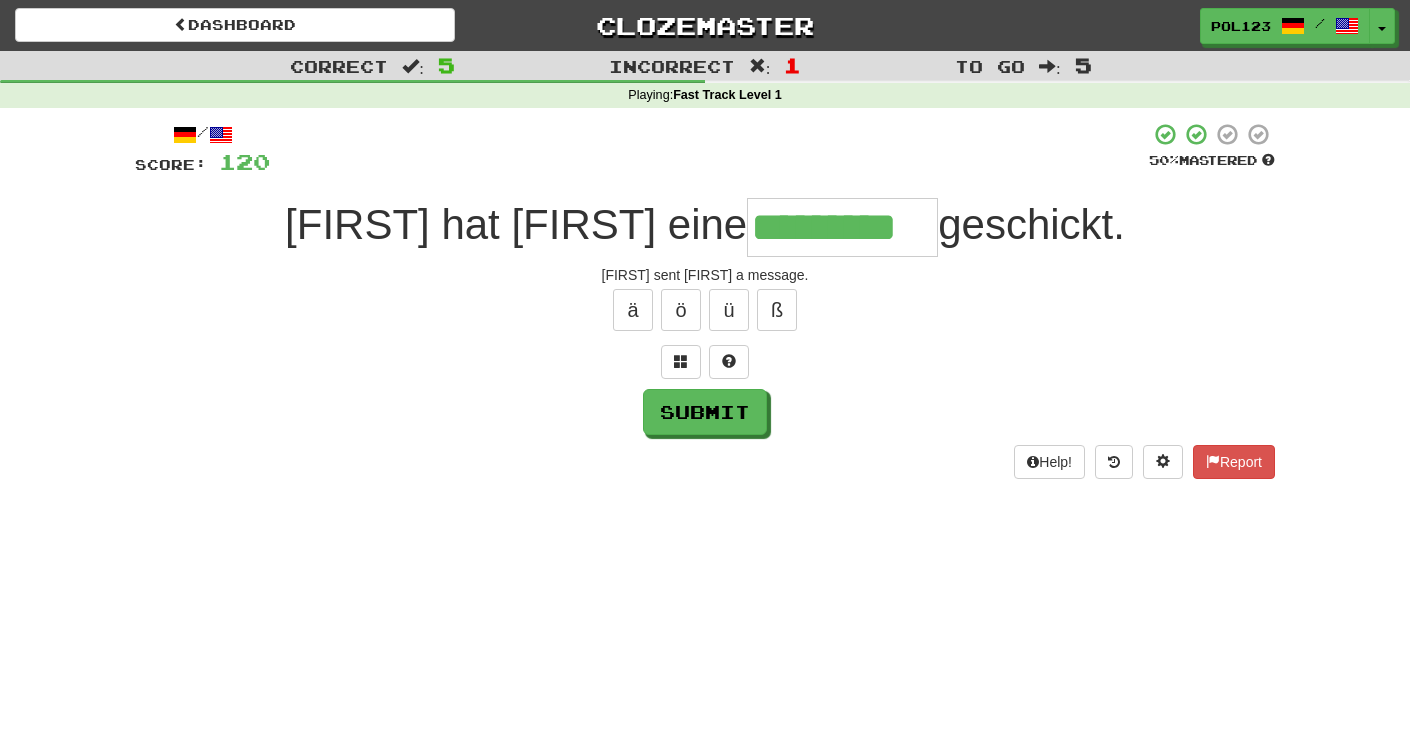 type on "*********" 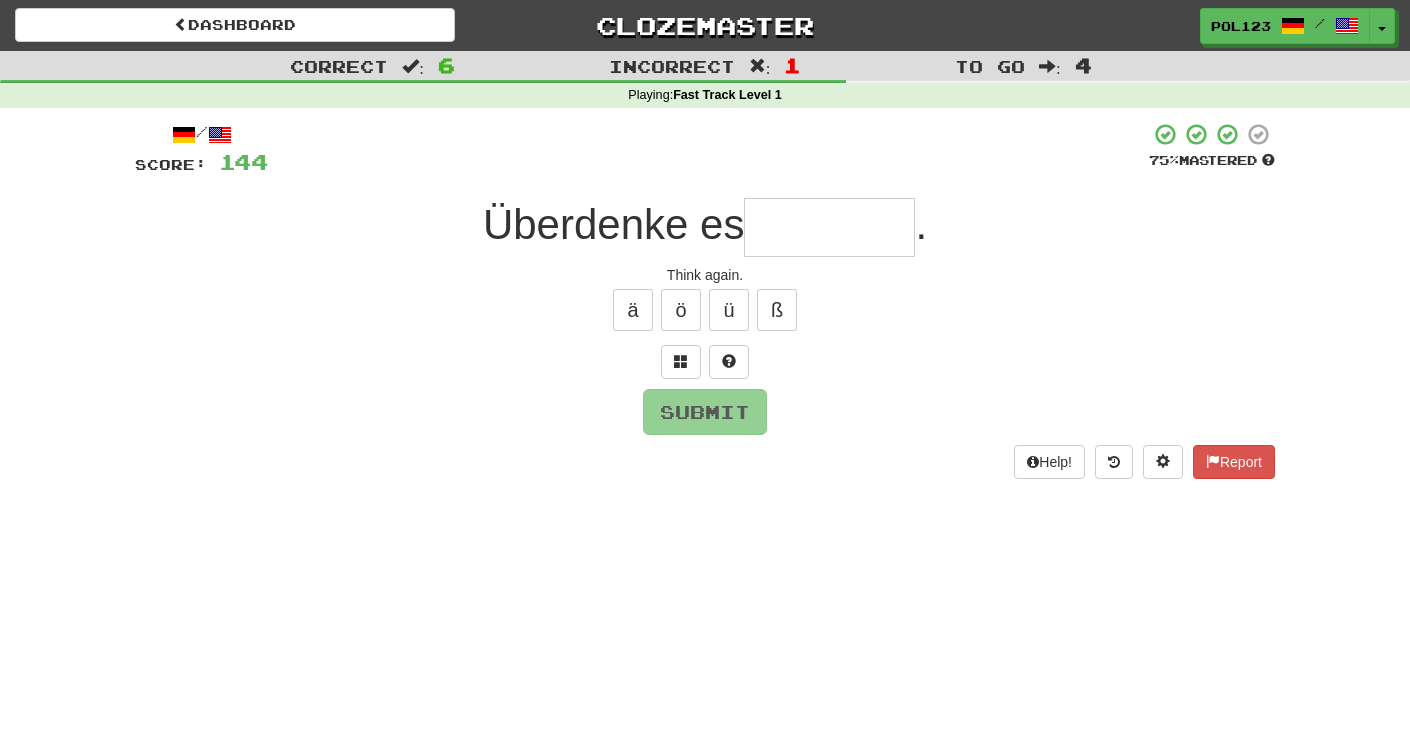 click on "Think again." at bounding box center [705, 275] 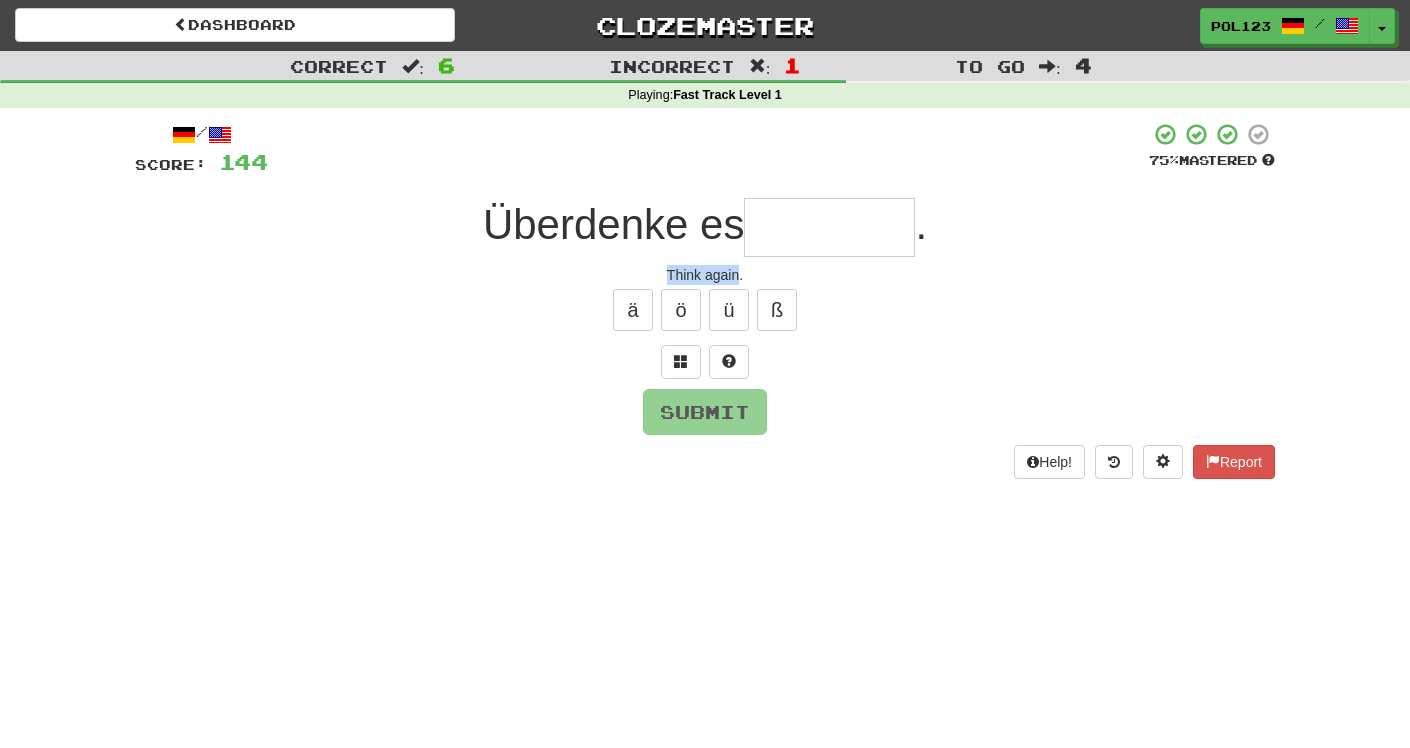 drag, startPoint x: 695, startPoint y: 279, endPoint x: 716, endPoint y: 278, distance: 21.023796 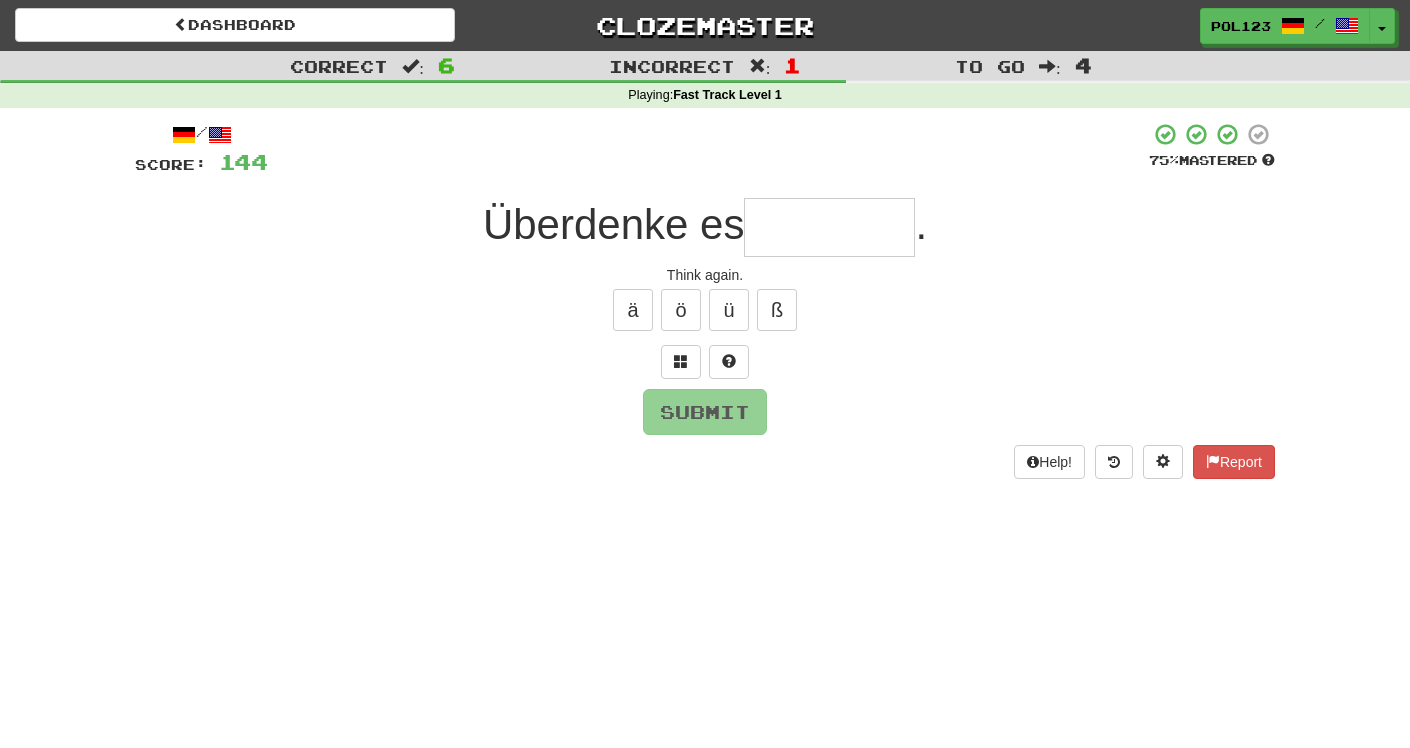 click at bounding box center [829, 227] 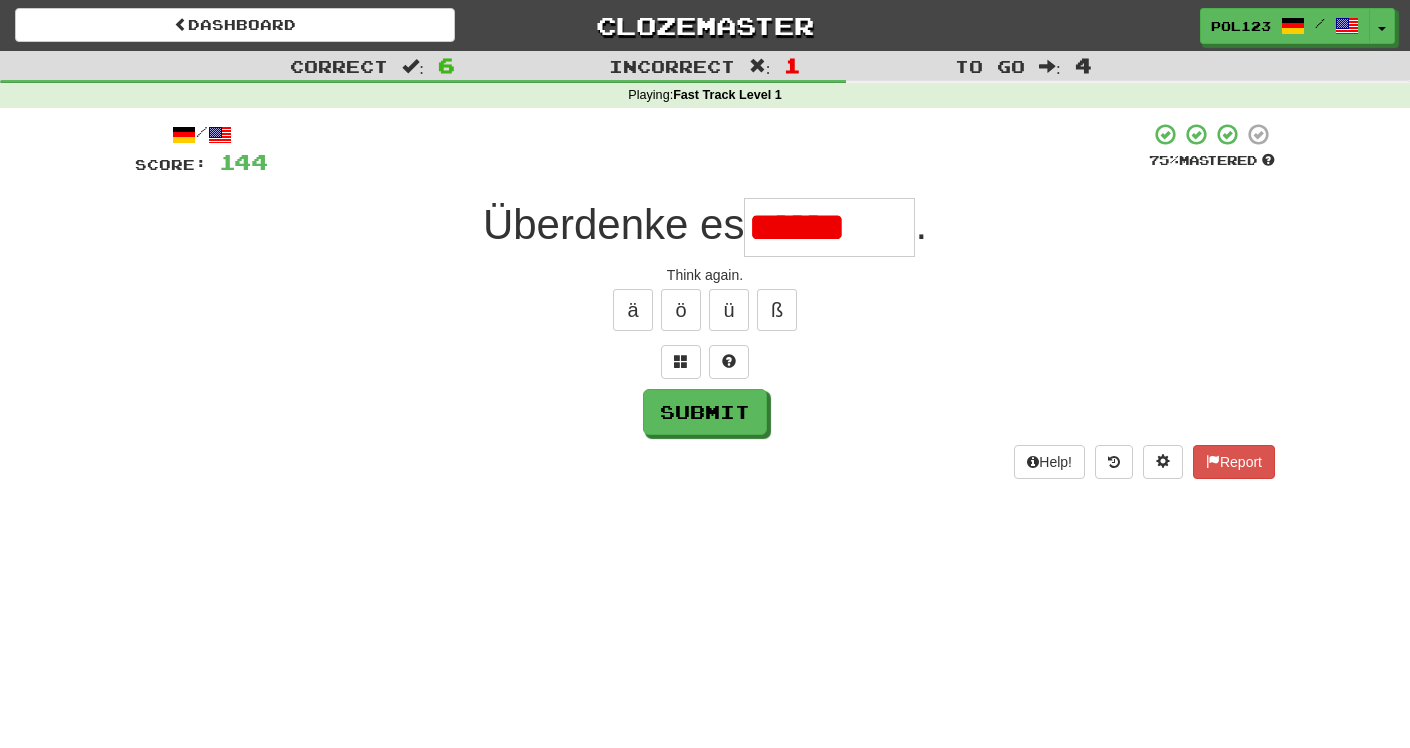 type on "*******" 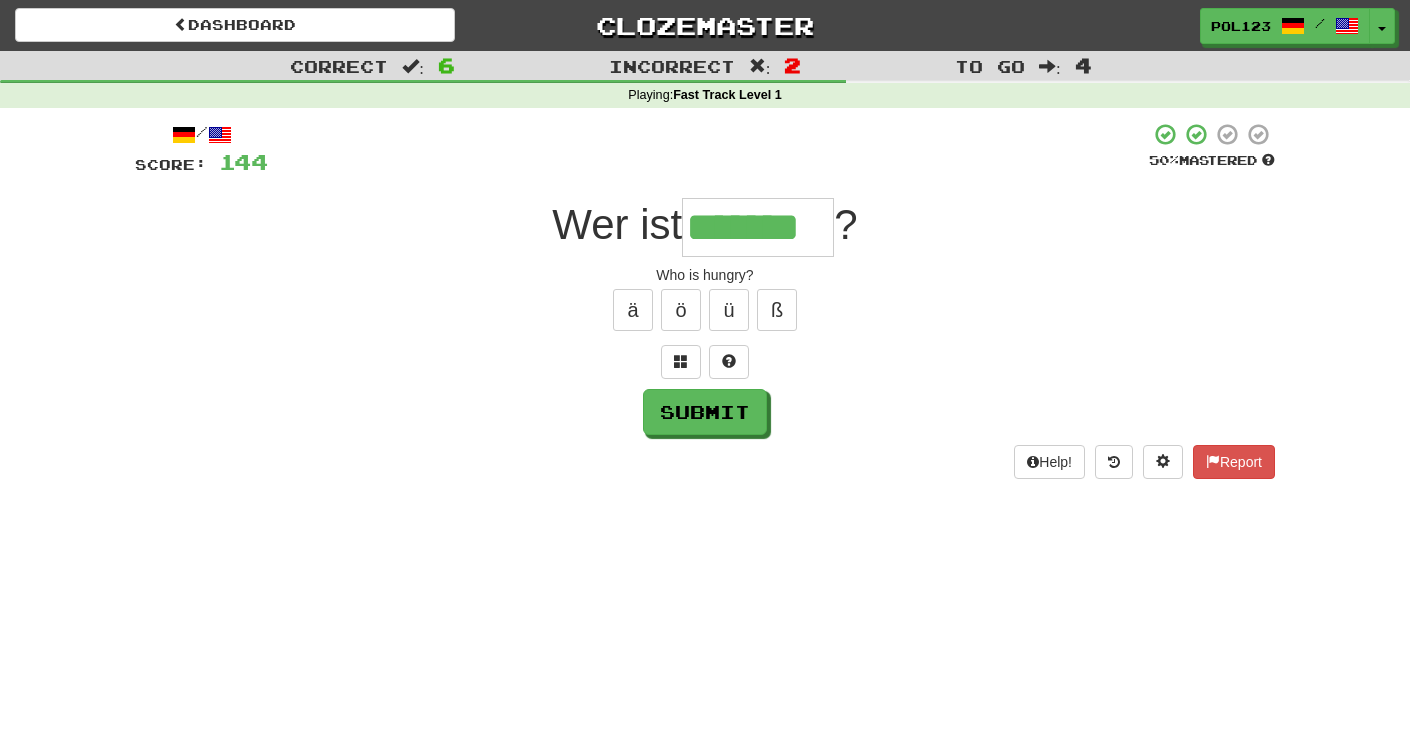 scroll, scrollTop: 0, scrollLeft: 5, axis: horizontal 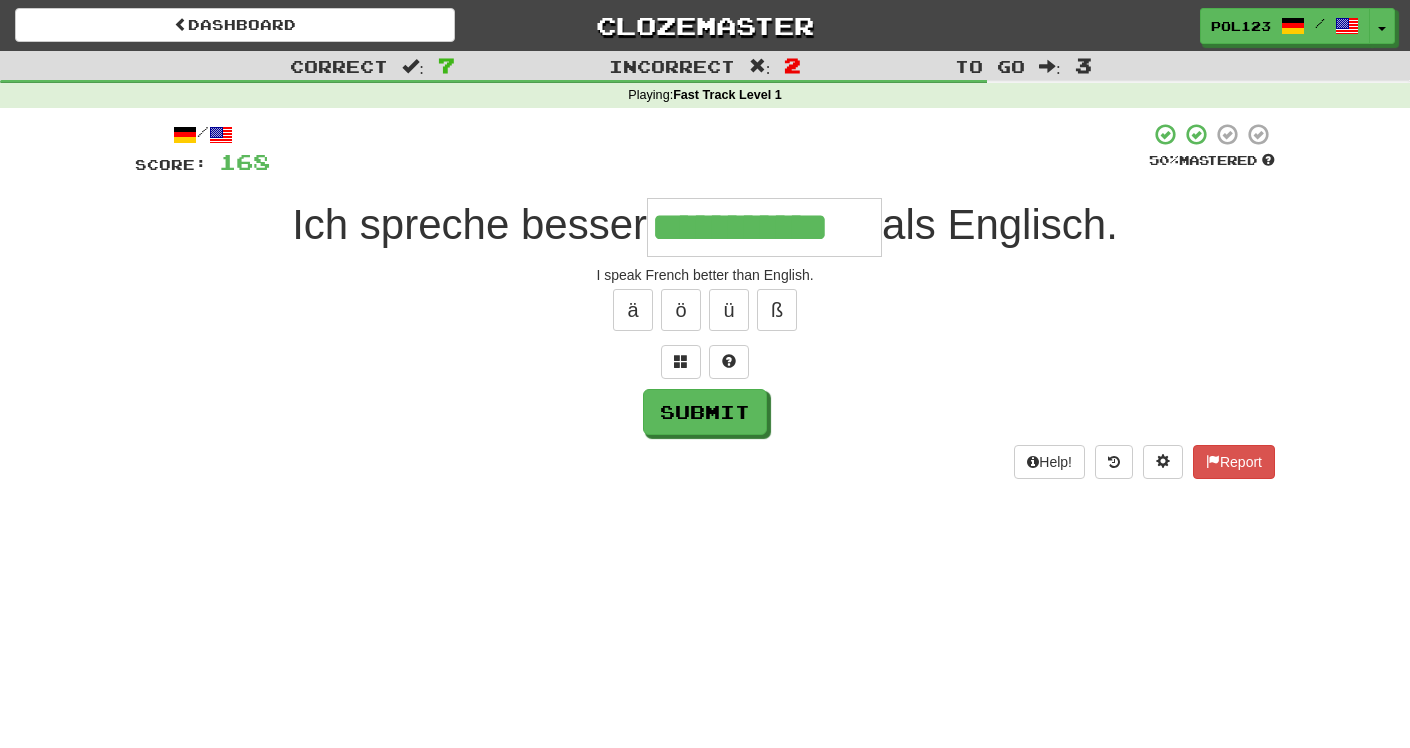 type on "**********" 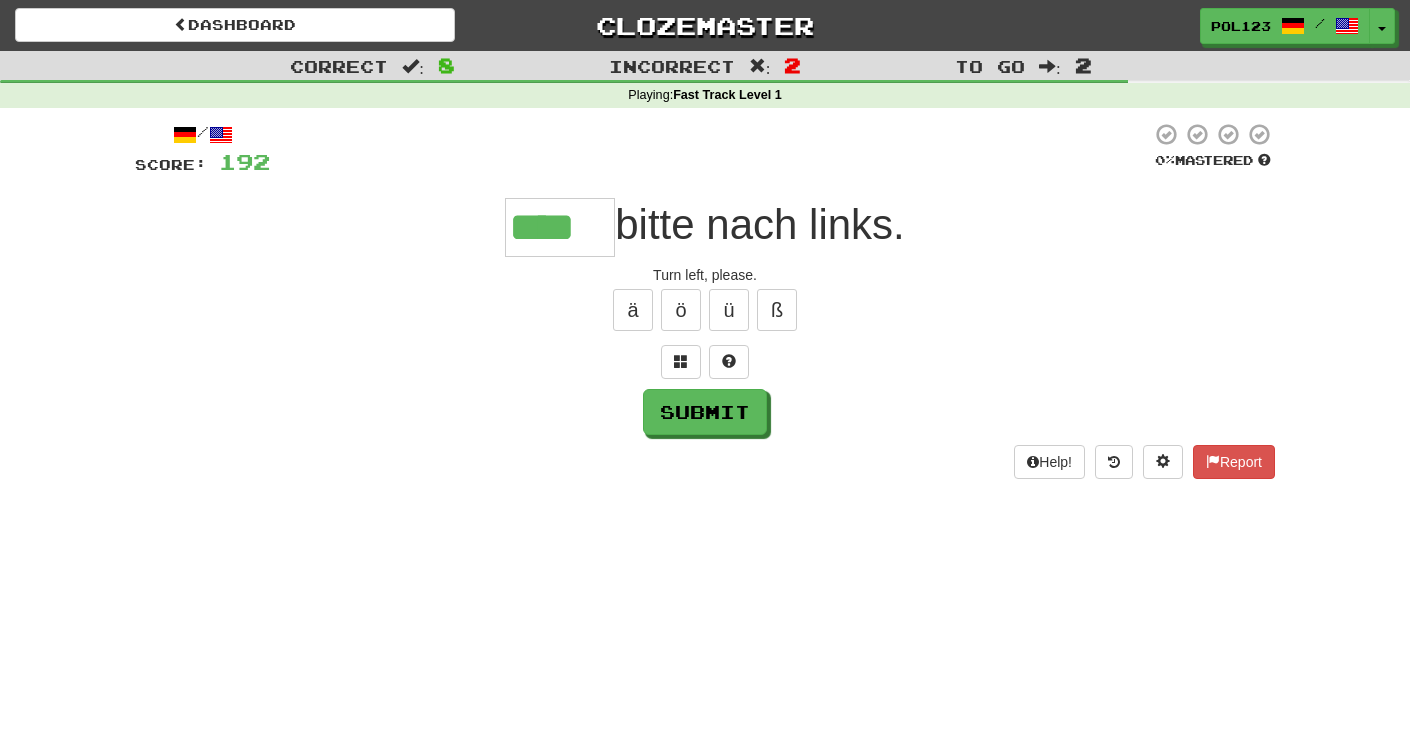 type on "****" 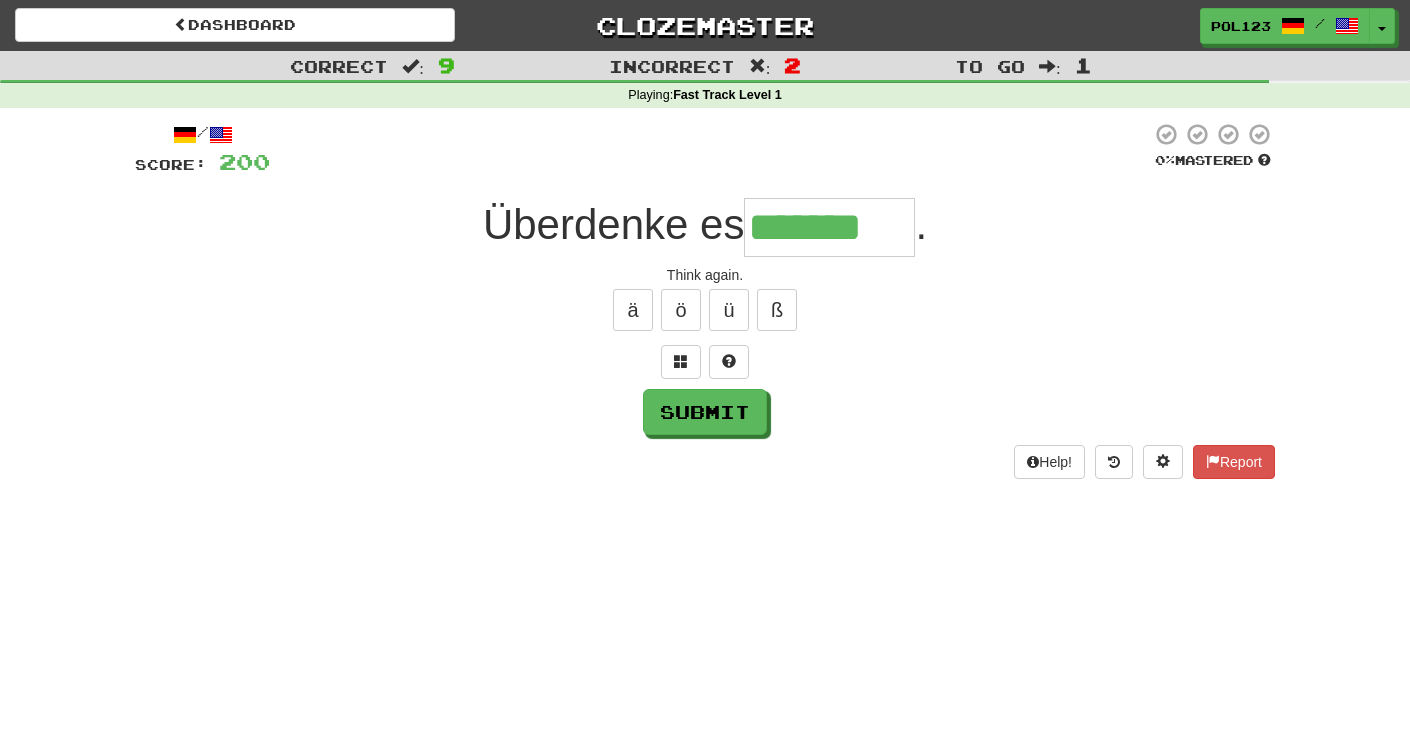 type on "*******" 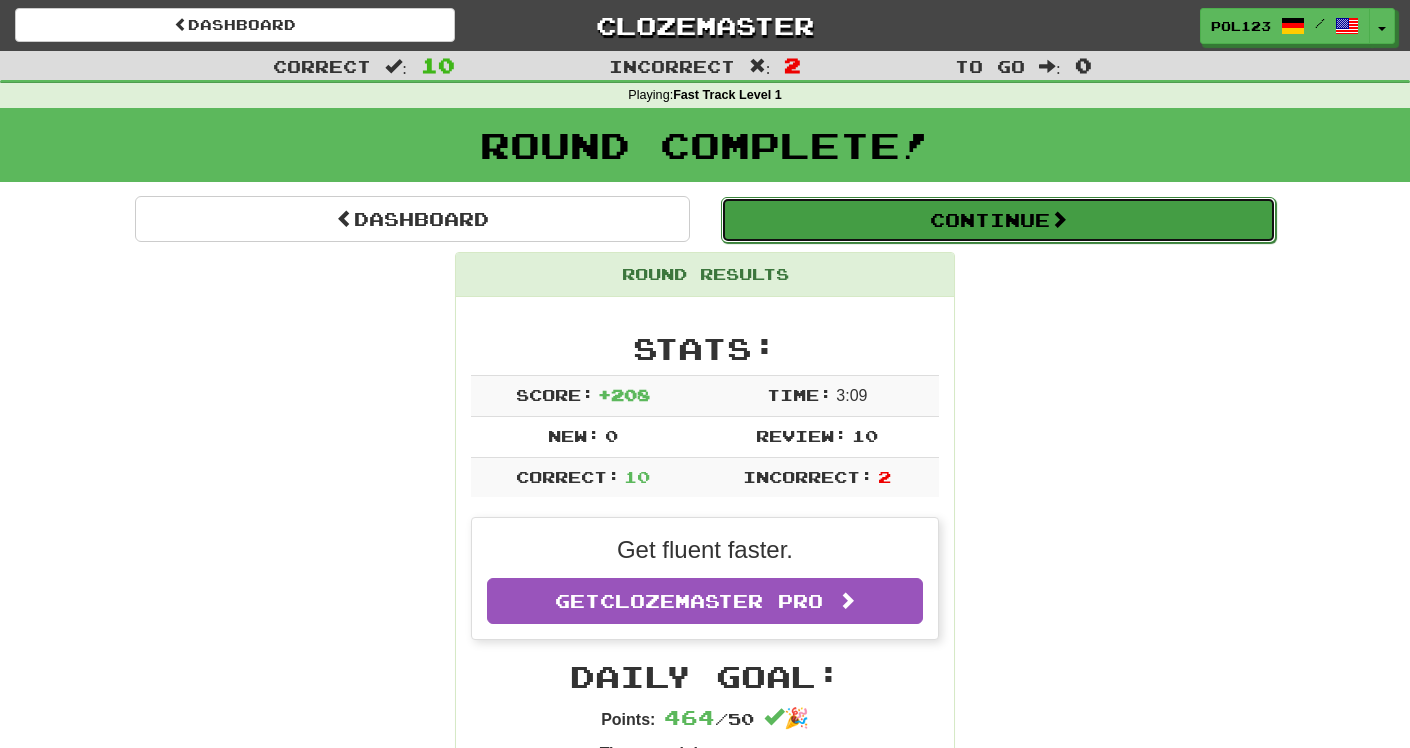 click on "Continue" at bounding box center [998, 220] 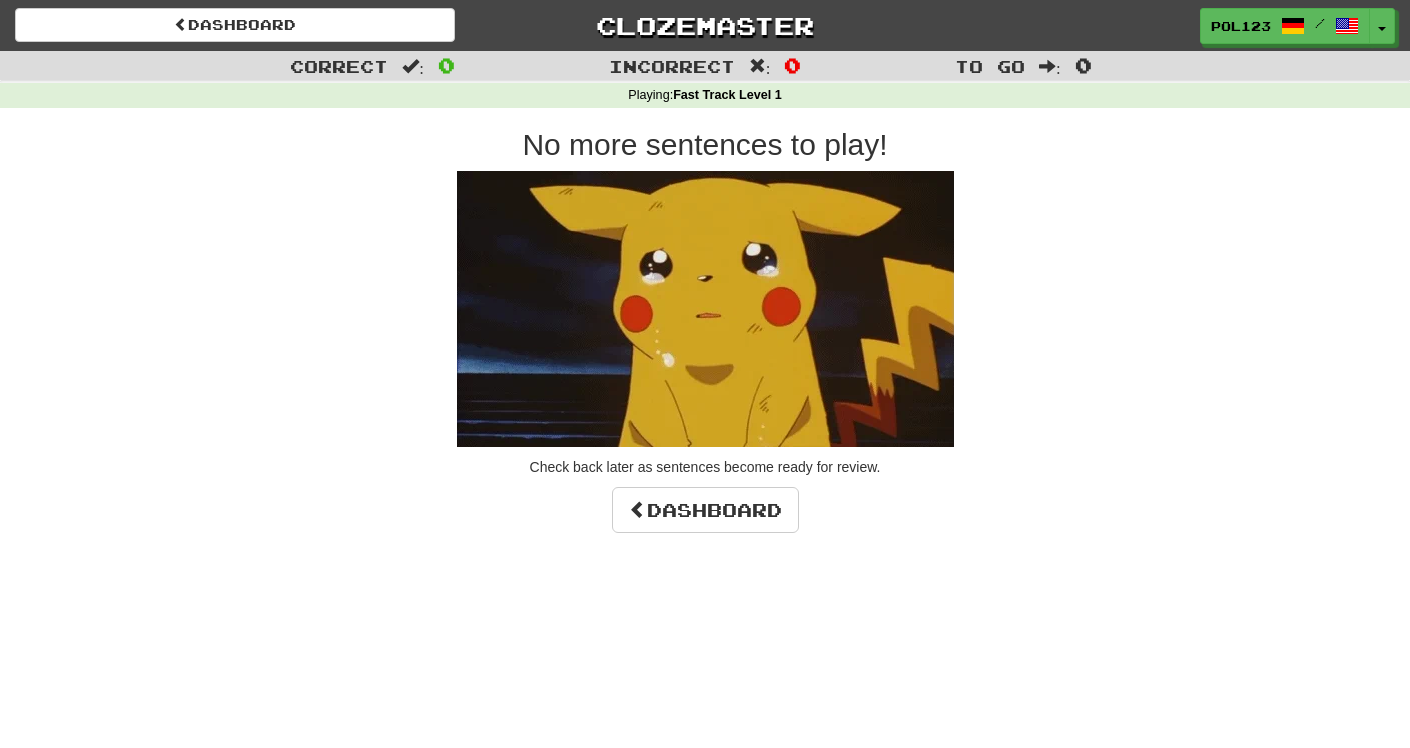 click at bounding box center [705, 309] 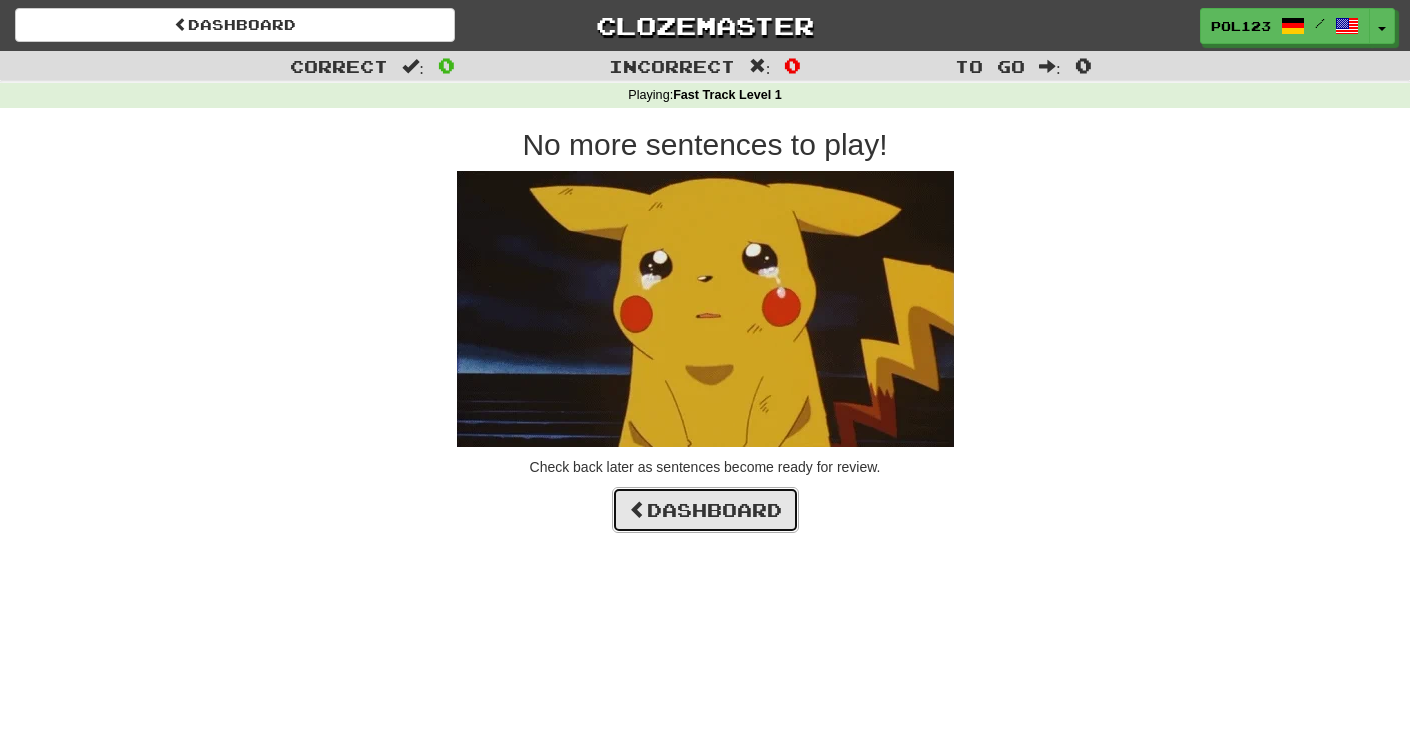 click on "Dashboard" at bounding box center [705, 510] 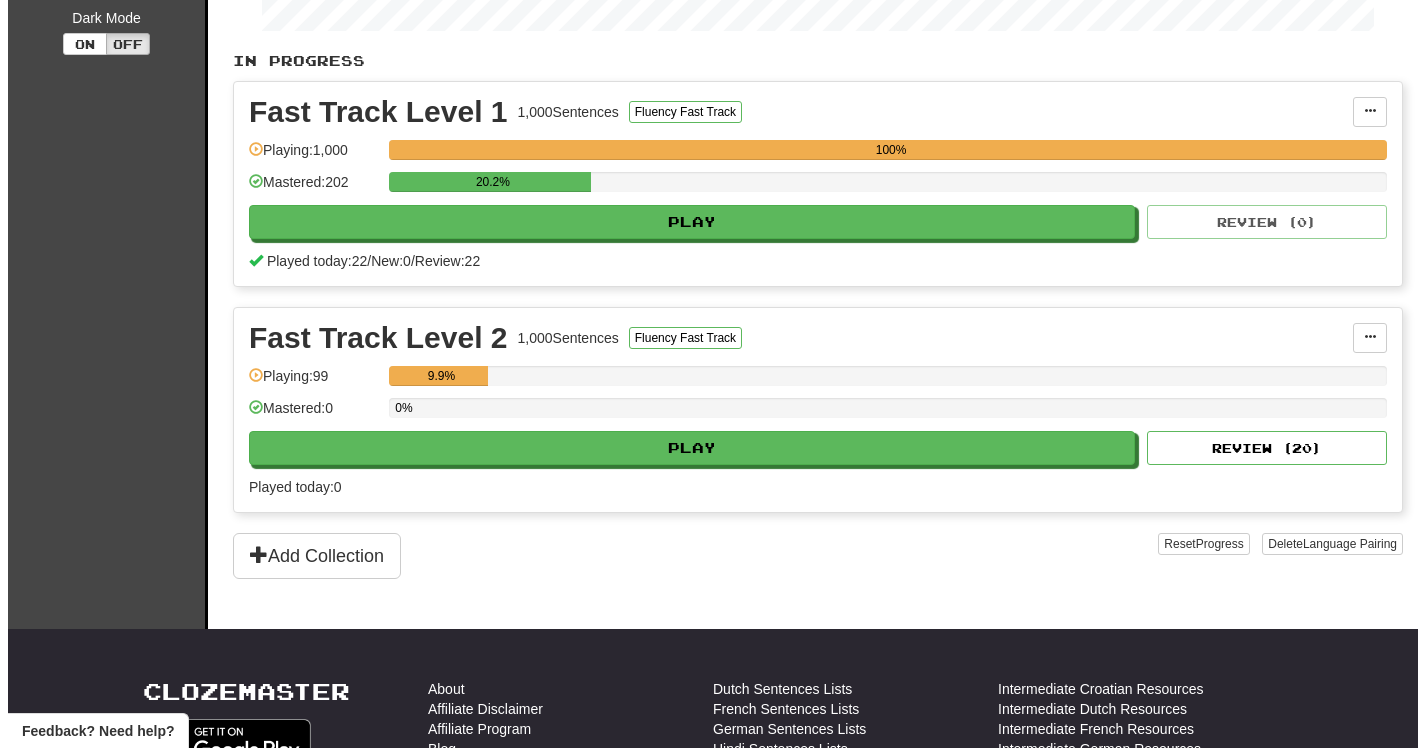 scroll, scrollTop: 408, scrollLeft: 0, axis: vertical 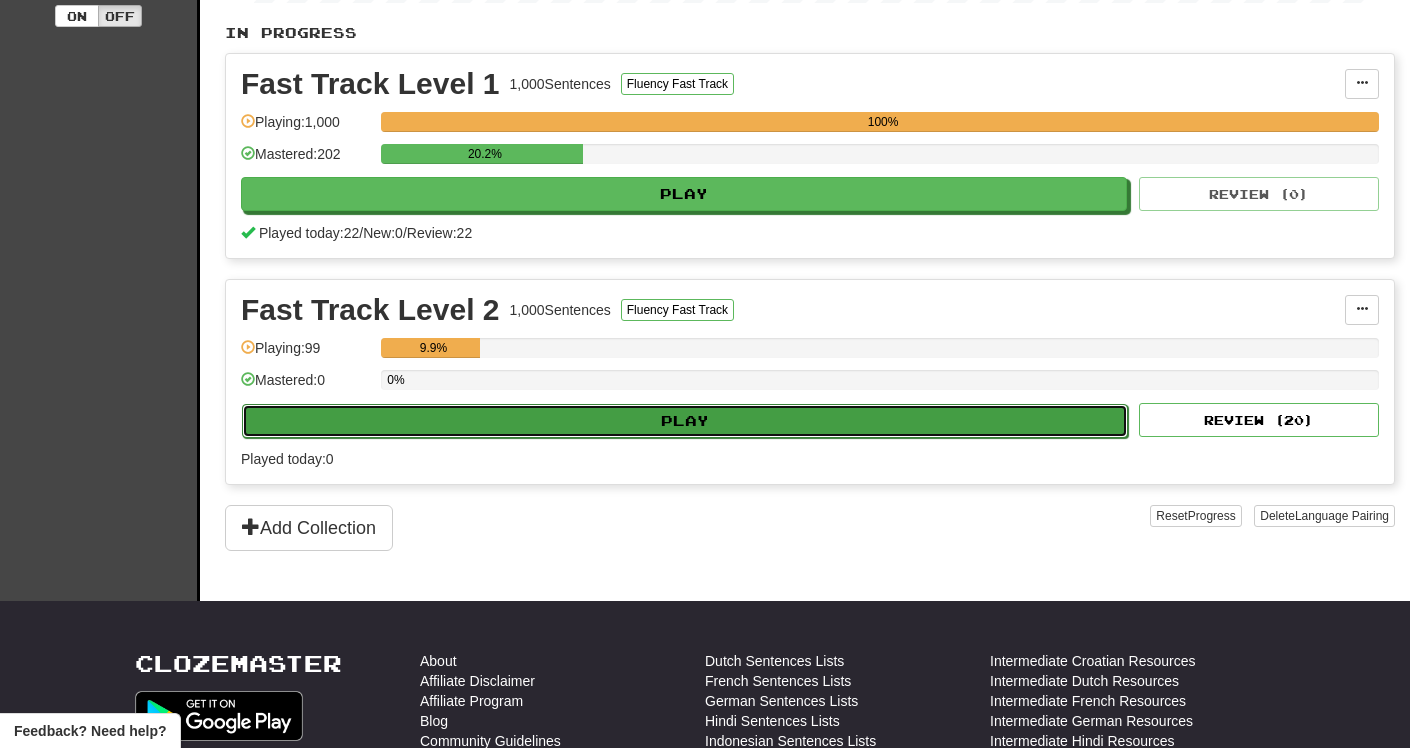 click on "Play" at bounding box center [685, 421] 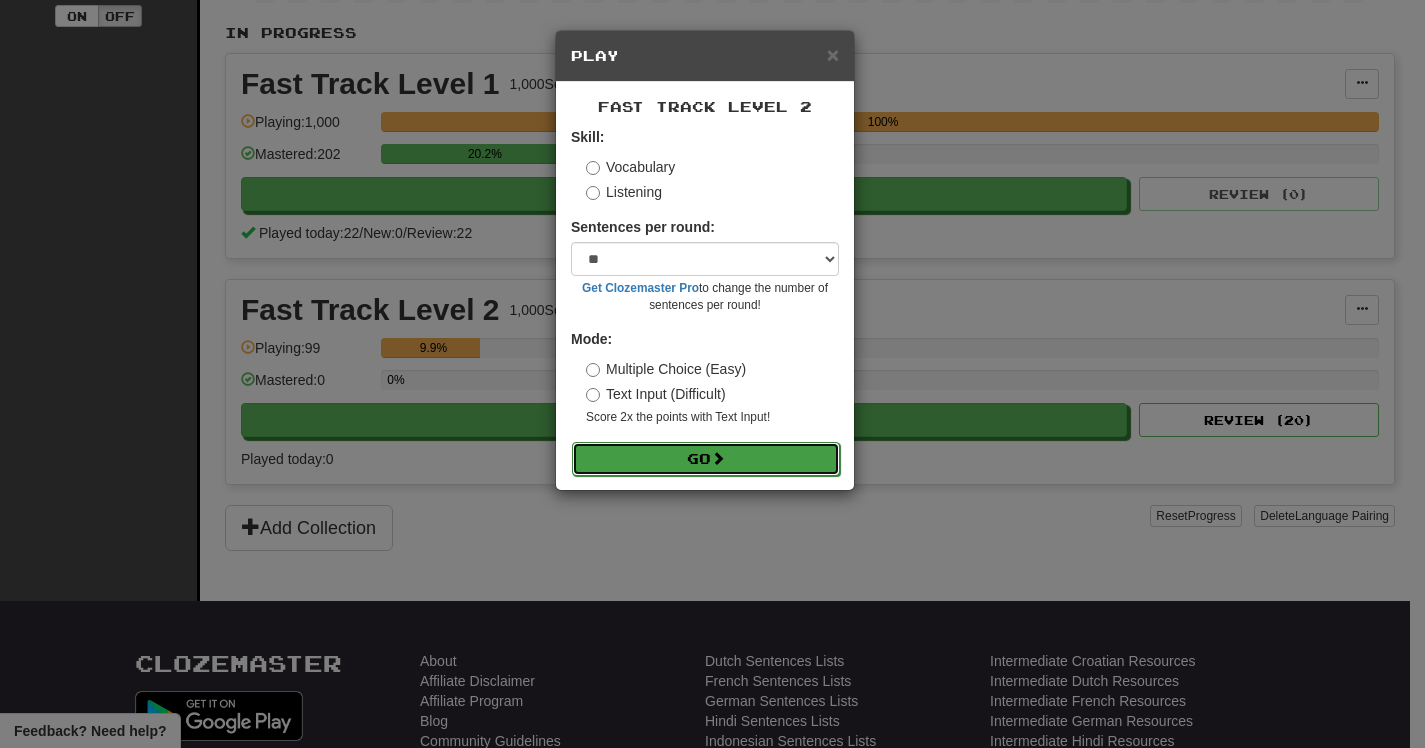 click on "Go" at bounding box center [706, 459] 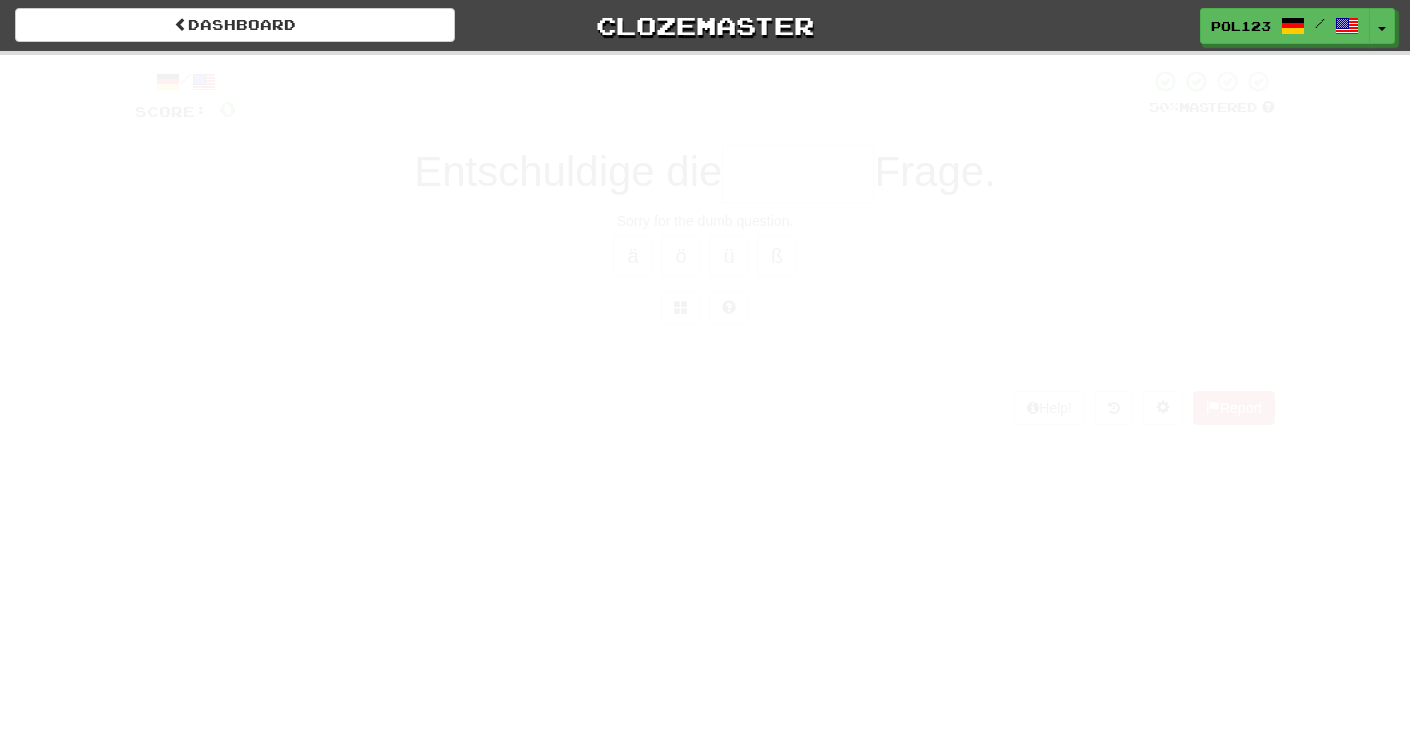 scroll, scrollTop: 0, scrollLeft: 0, axis: both 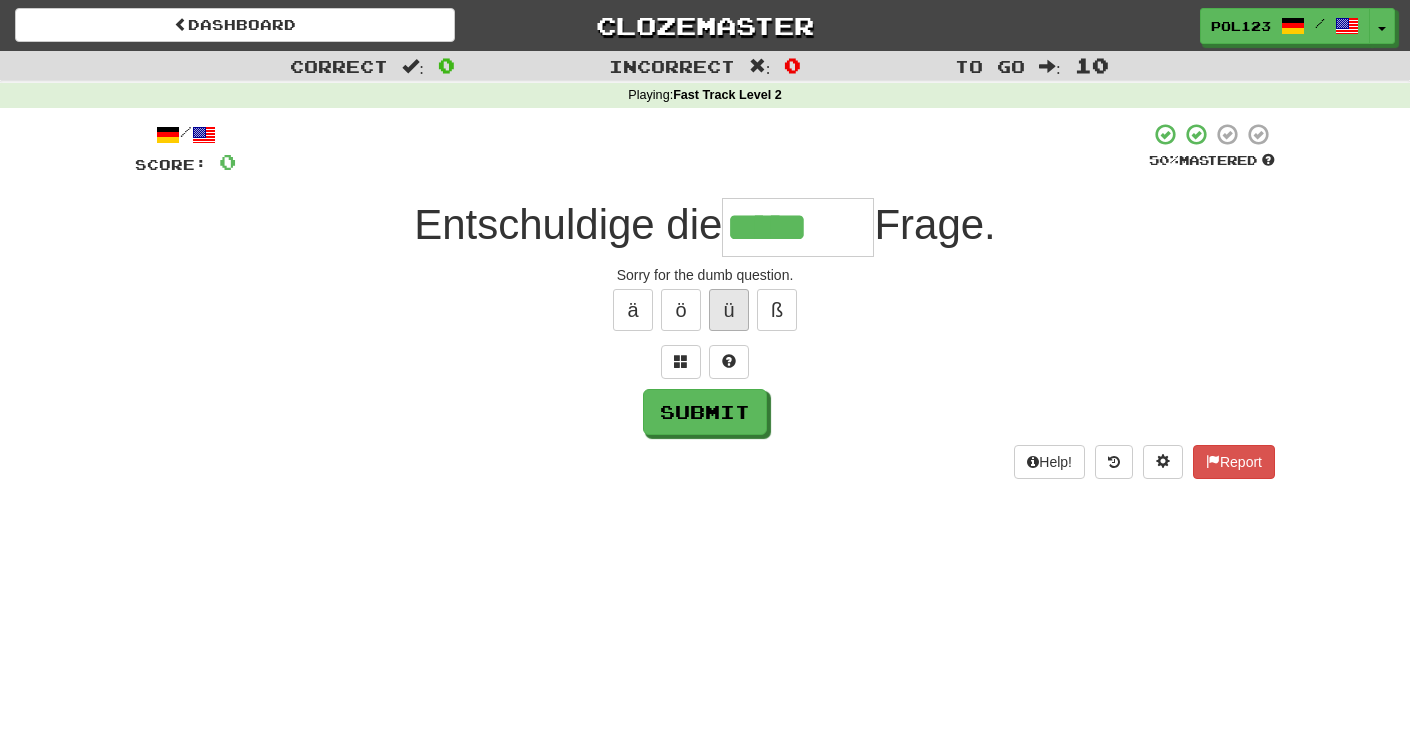 type on "*****" 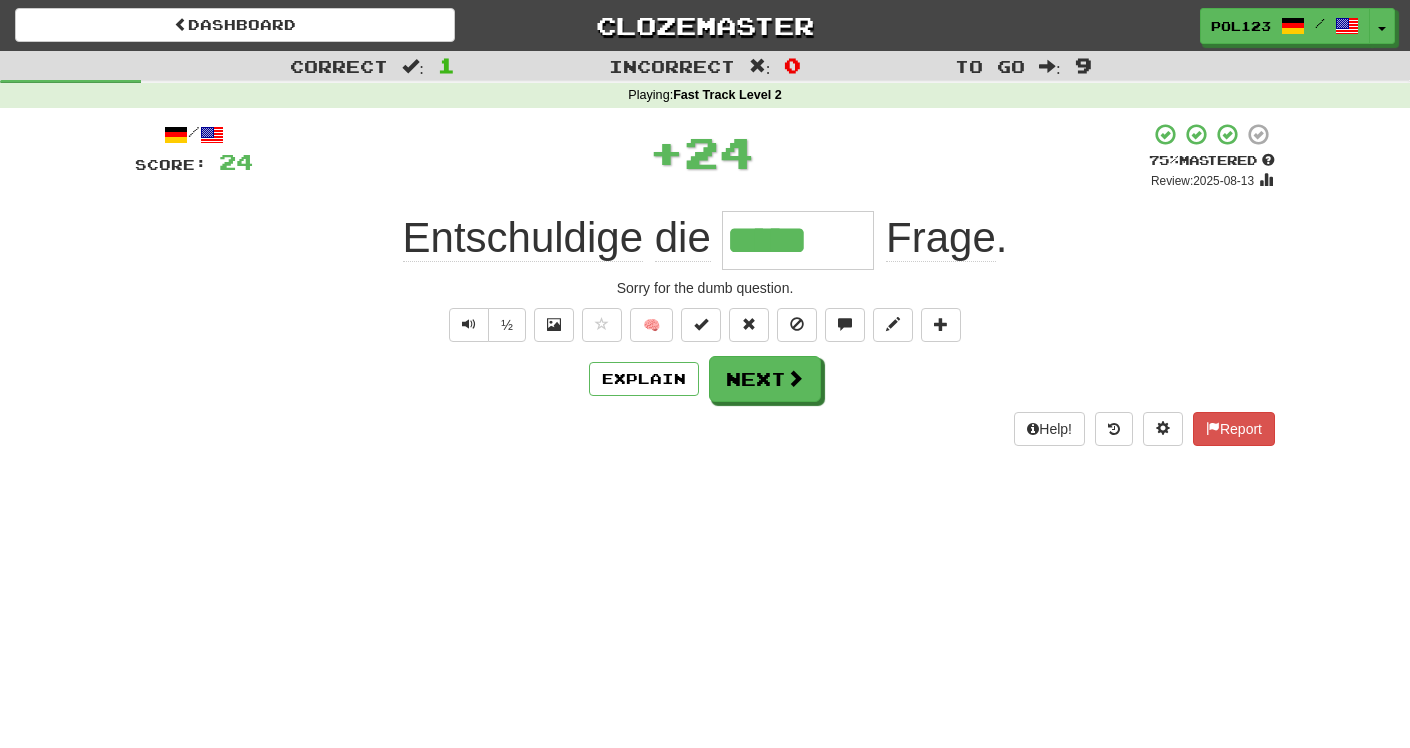 scroll, scrollTop: 0, scrollLeft: 0, axis: both 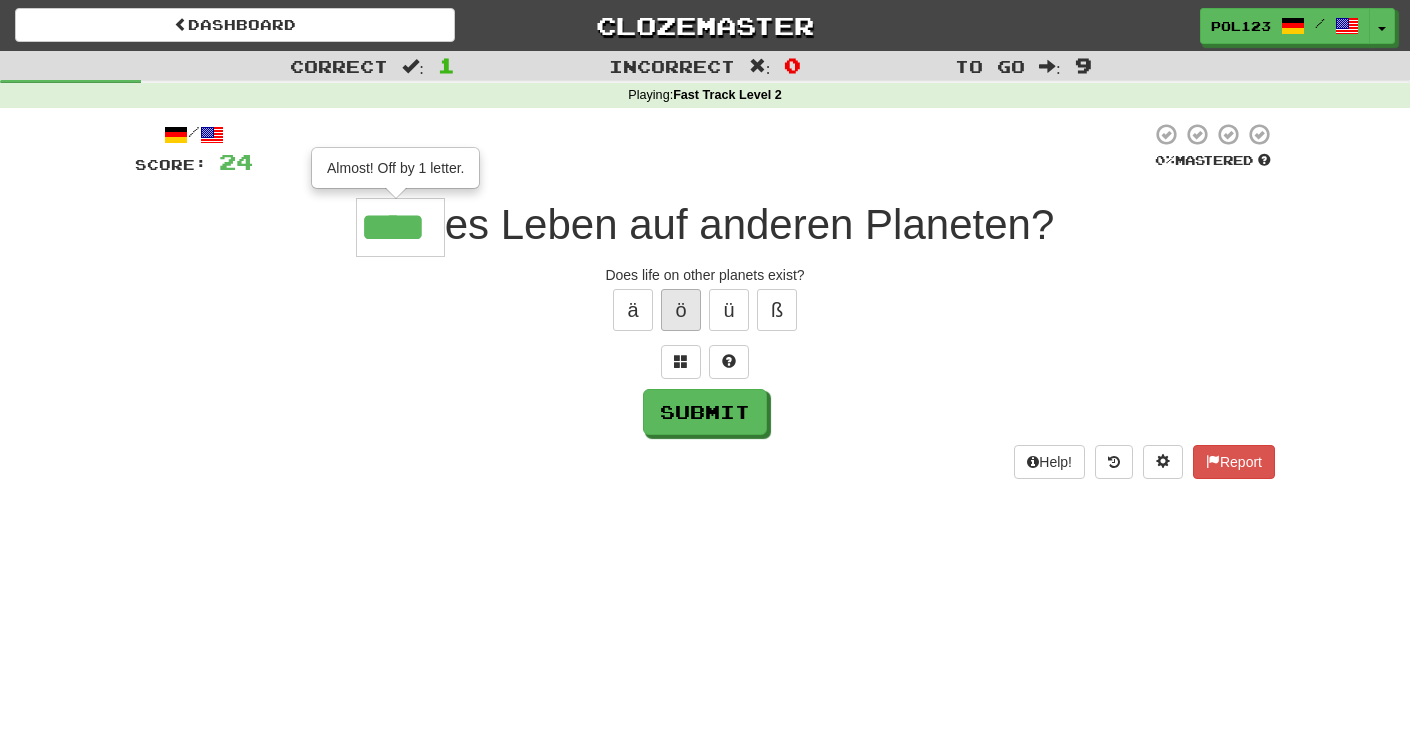 type on "****" 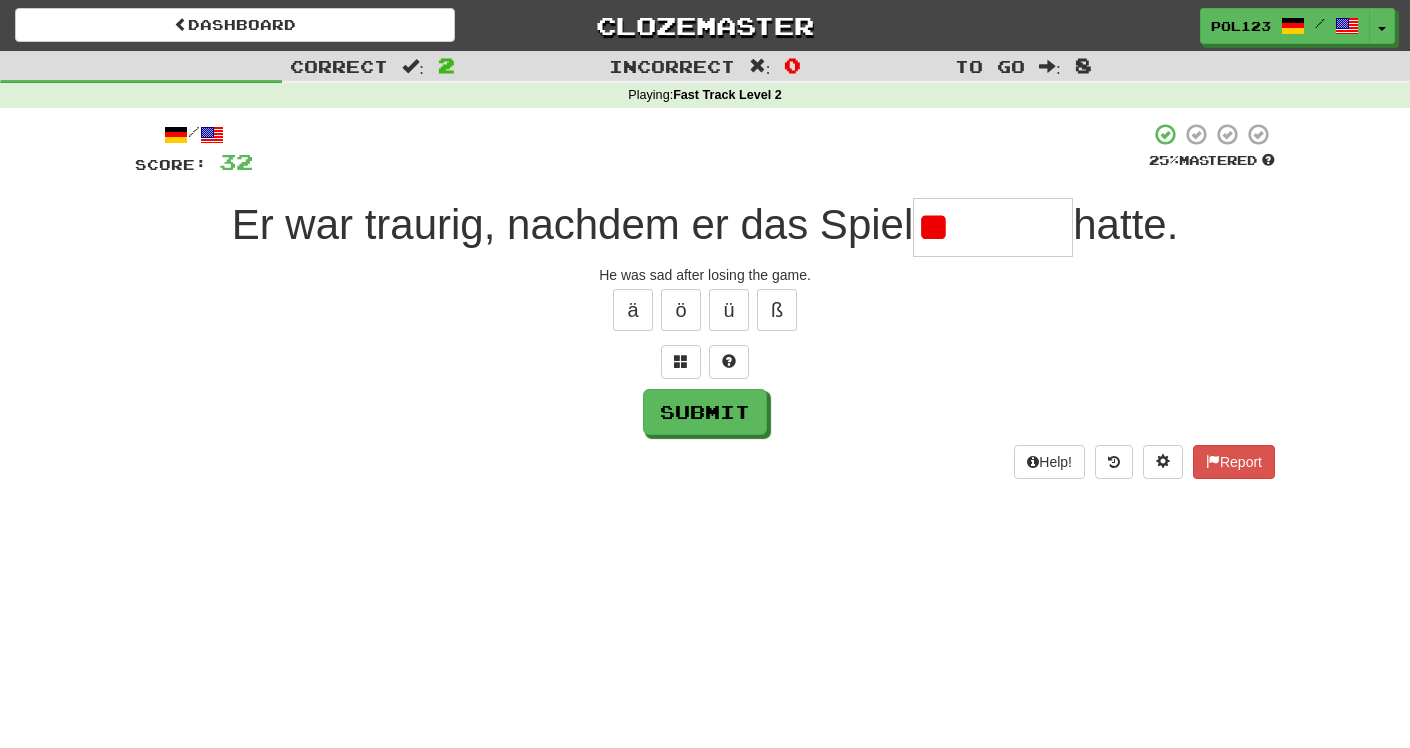 type on "*" 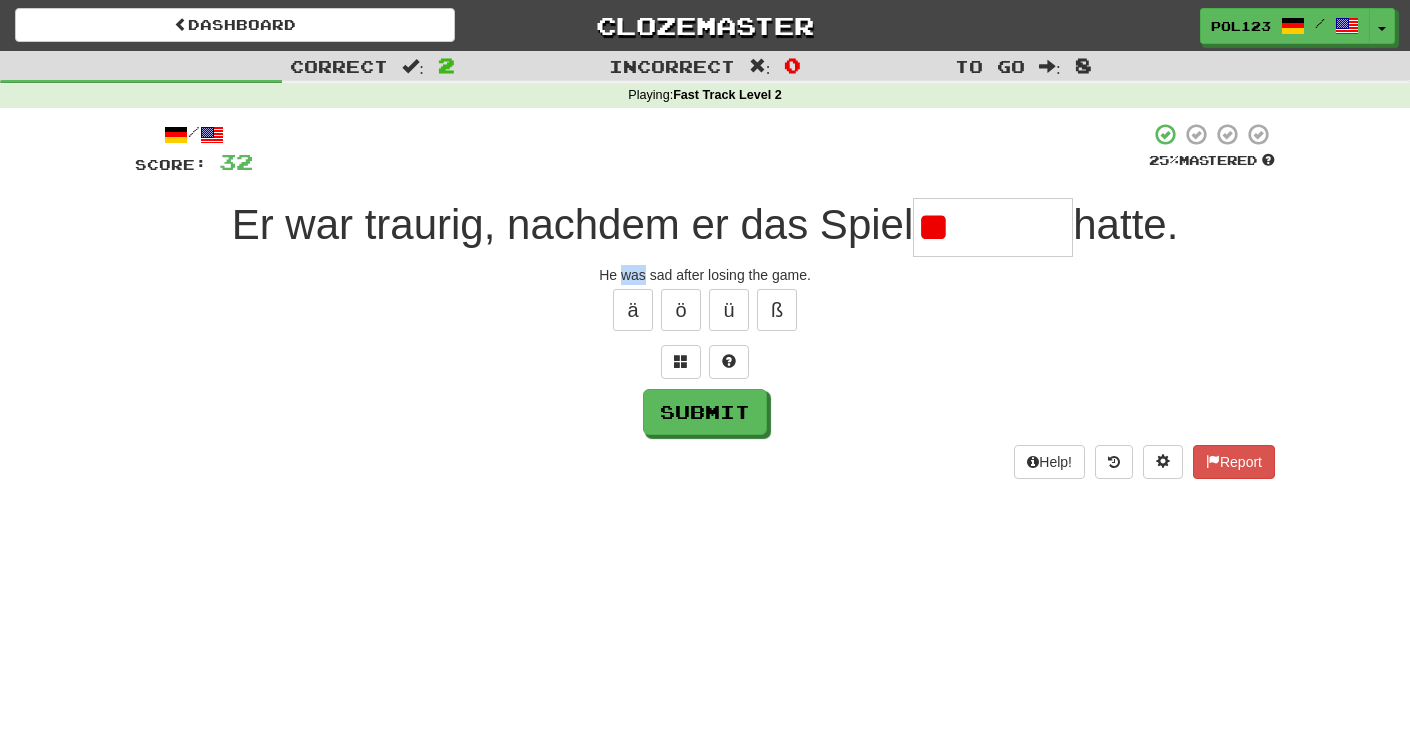 click on "He was sad after losing the game." at bounding box center [705, 275] 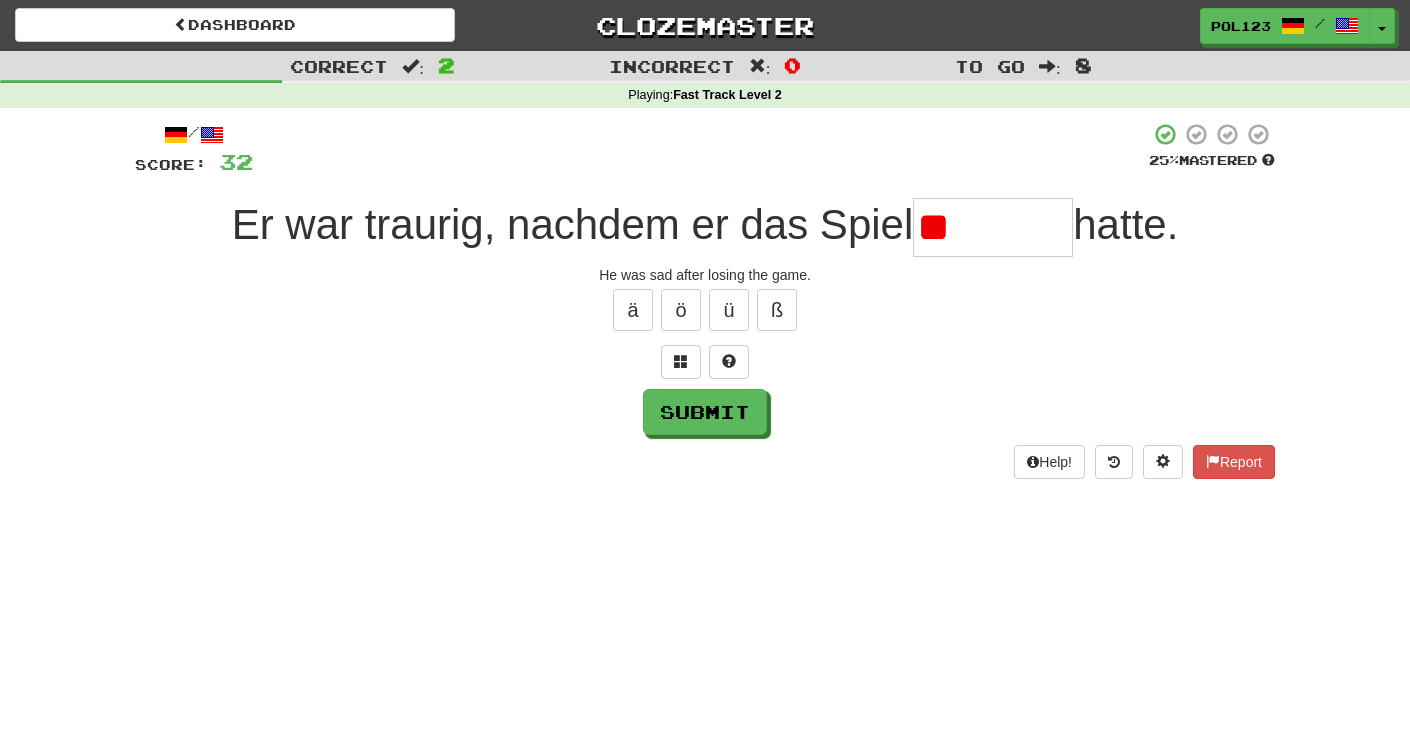 click on "He was sad after losing the game." at bounding box center [705, 275] 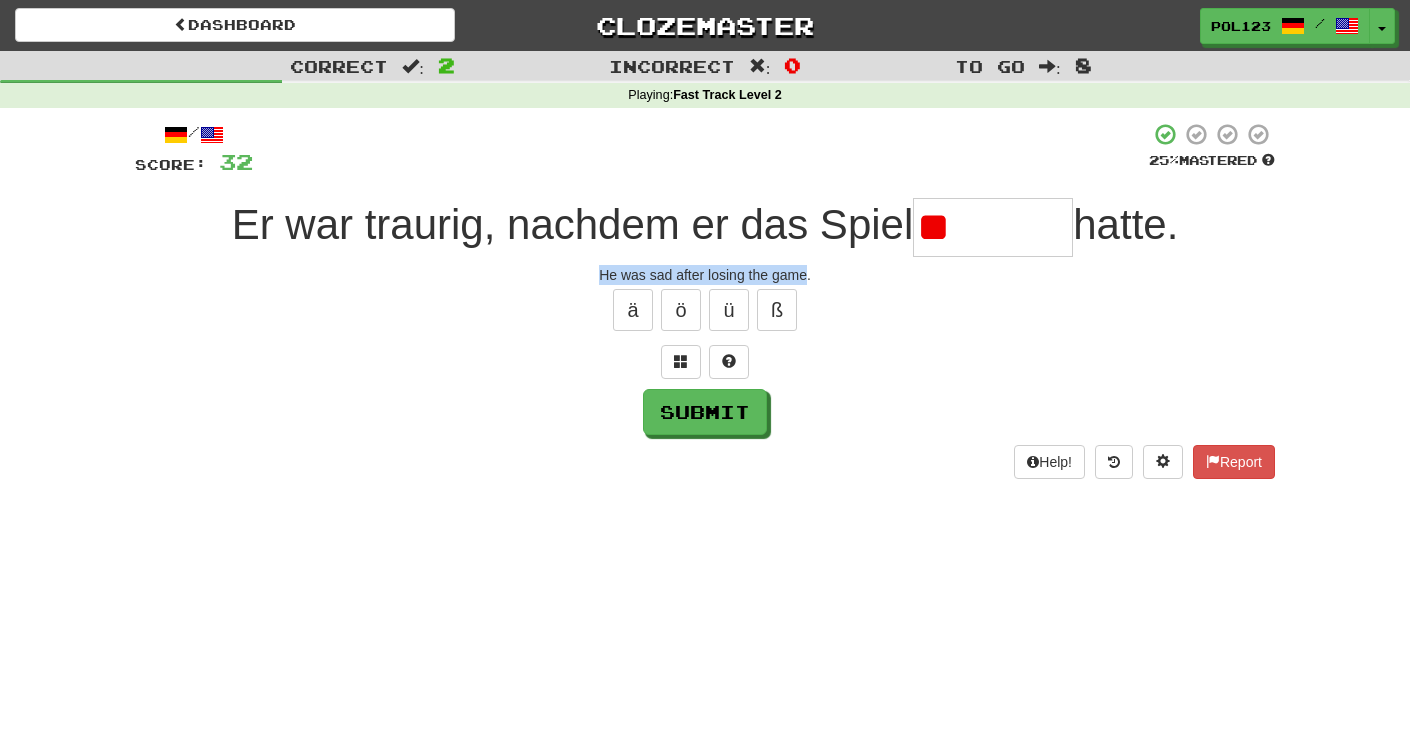 drag, startPoint x: 606, startPoint y: 277, endPoint x: 773, endPoint y: 275, distance: 167.01198 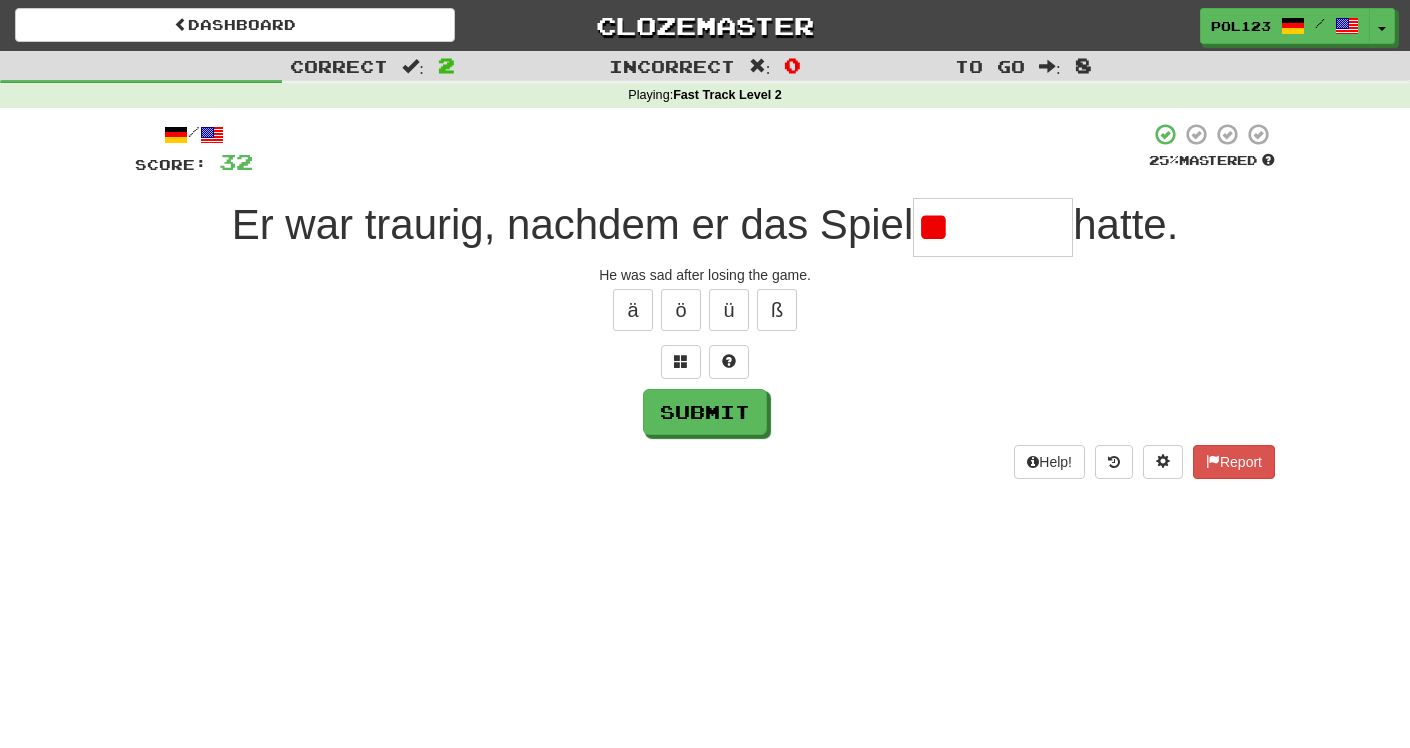 click on "**" at bounding box center (993, 227) 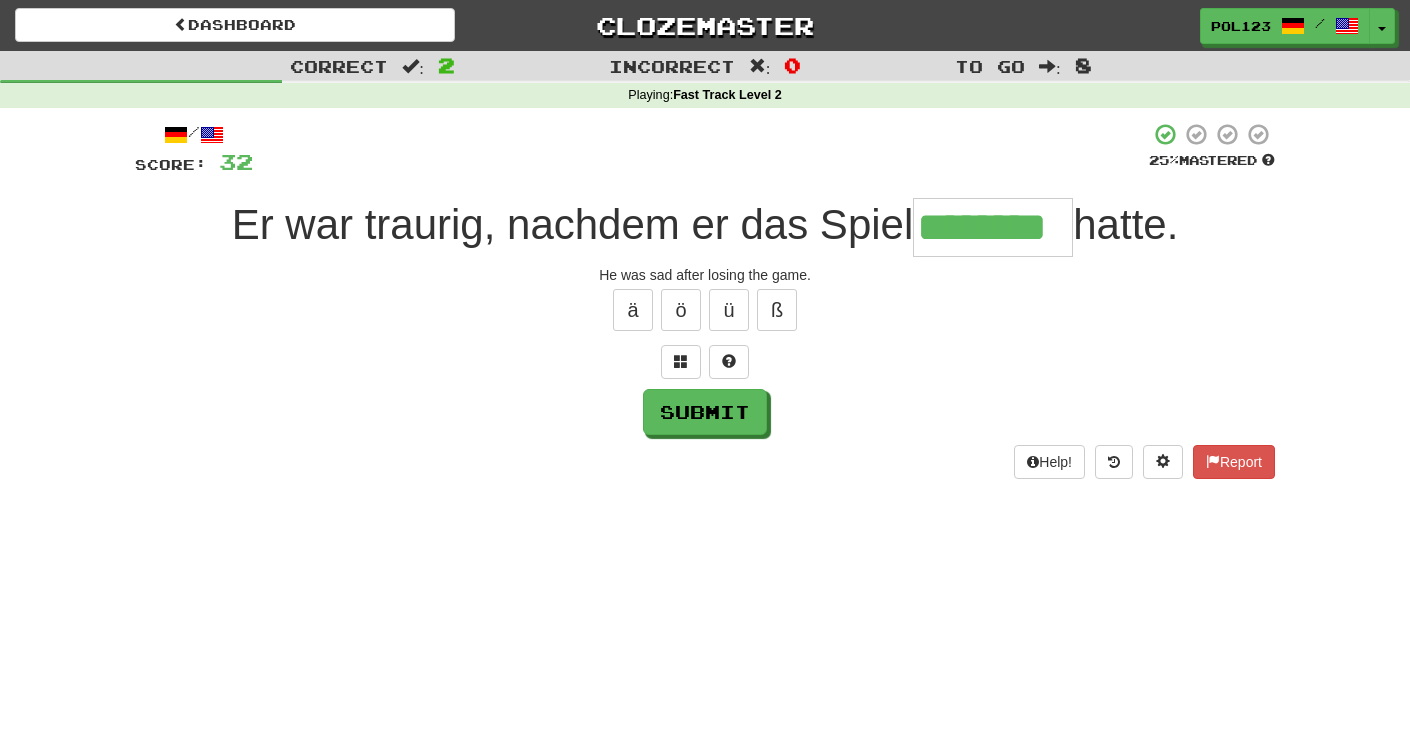 type on "********" 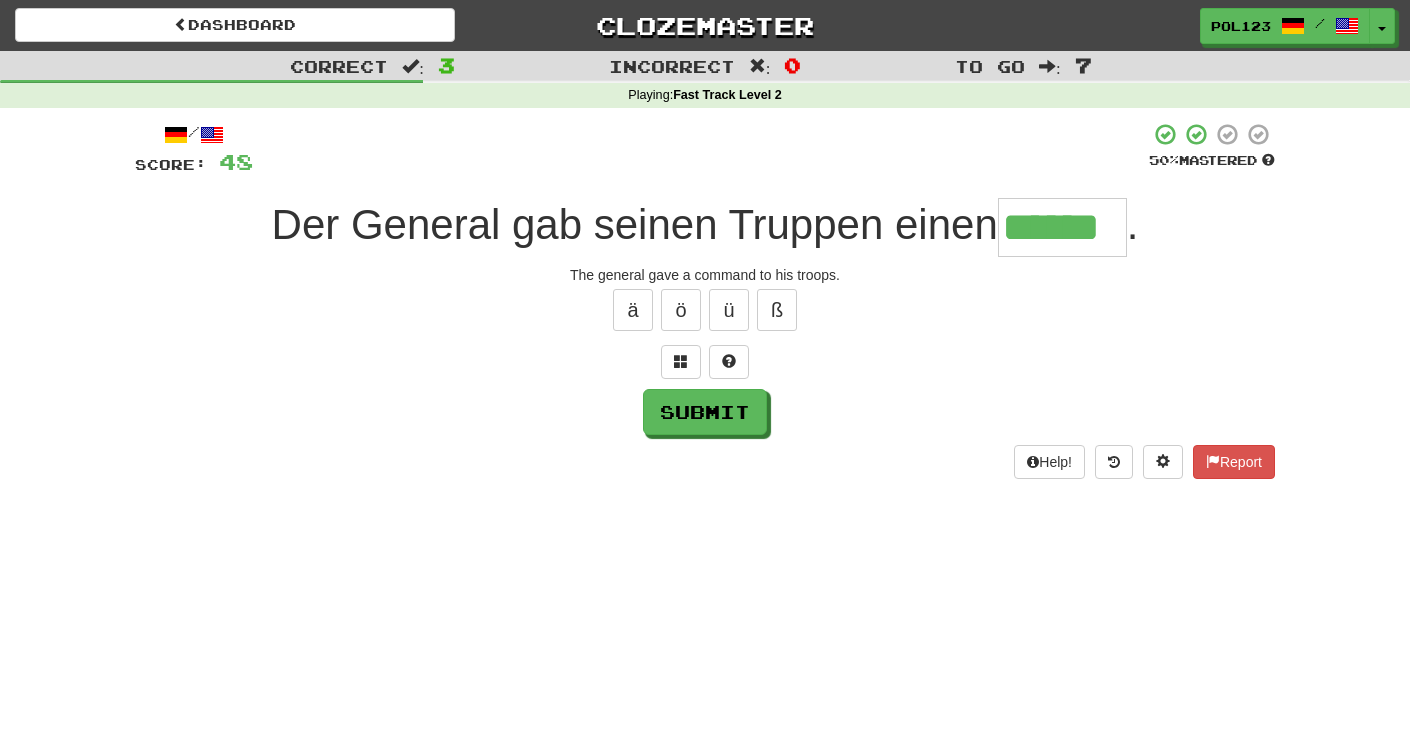 type on "******" 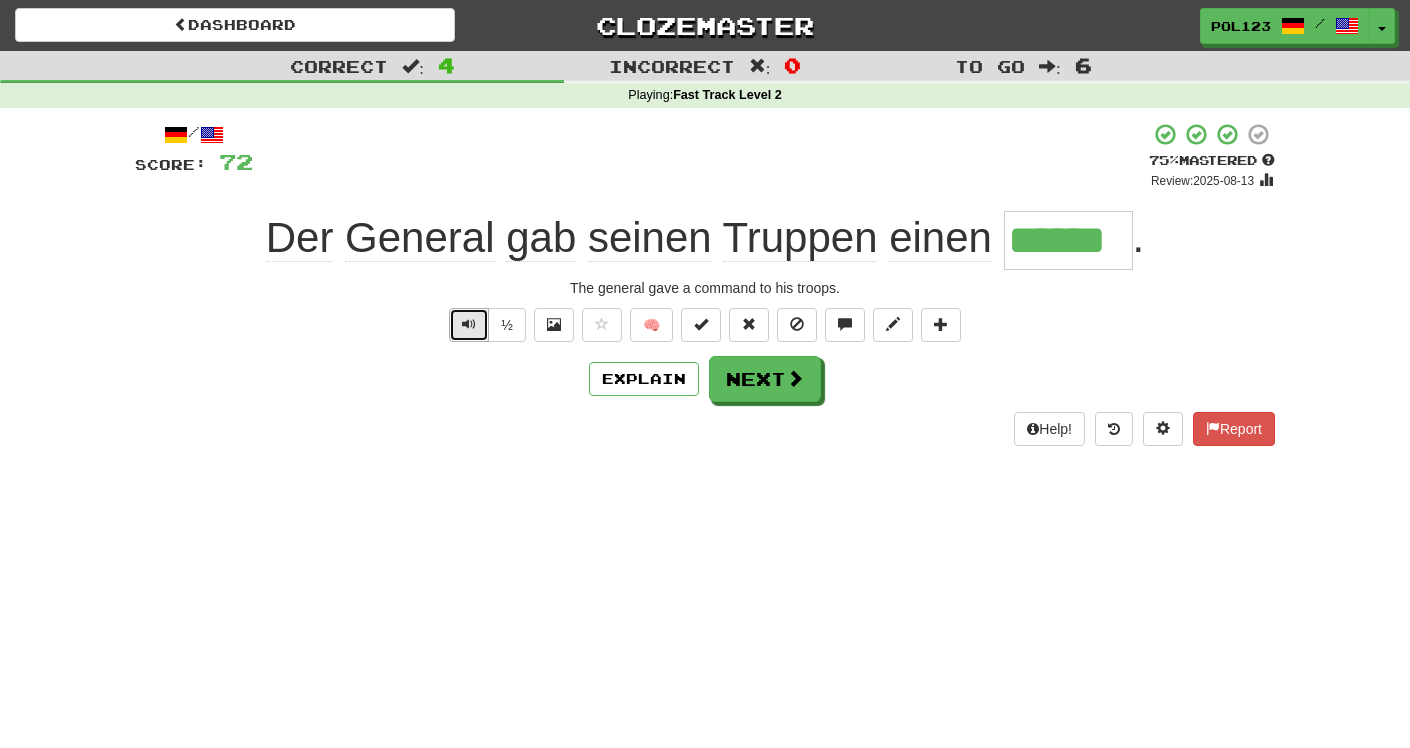 click at bounding box center [469, 324] 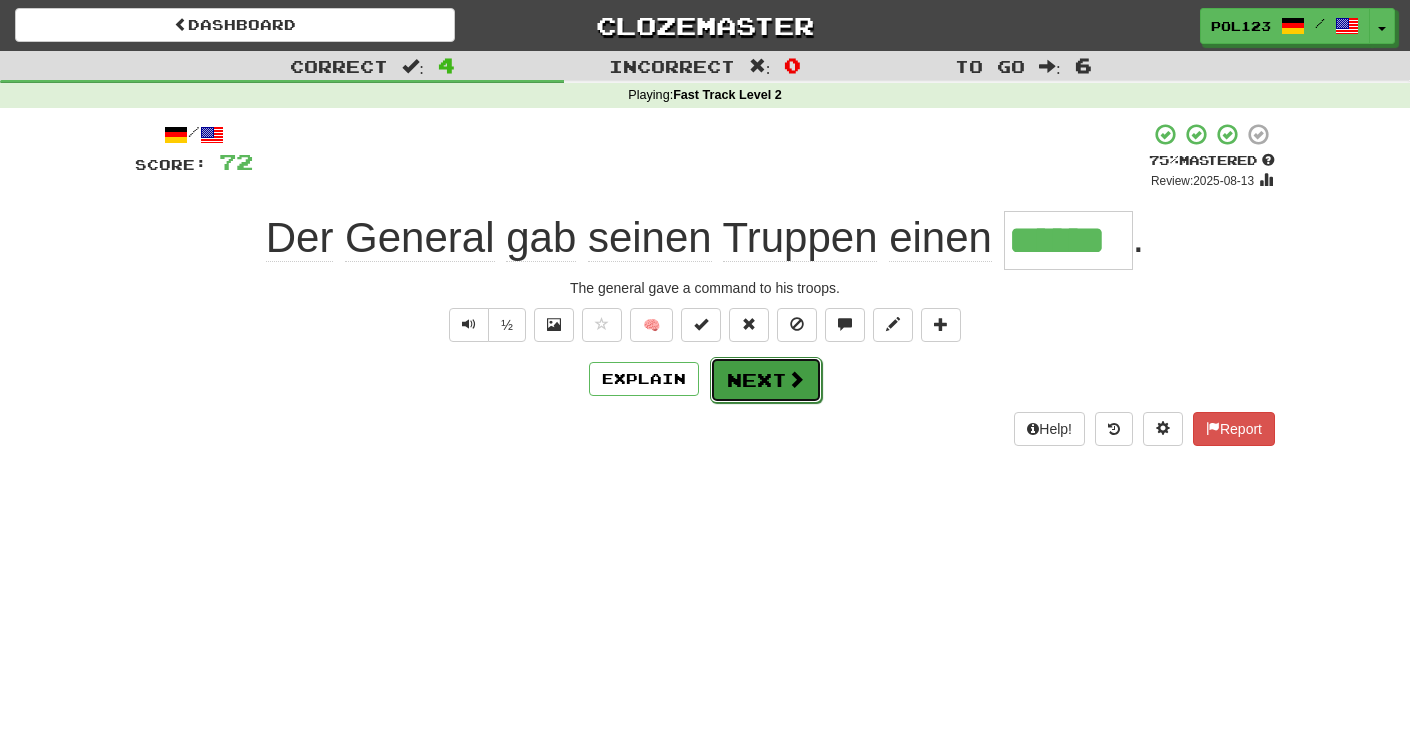 click on "Next" at bounding box center [766, 380] 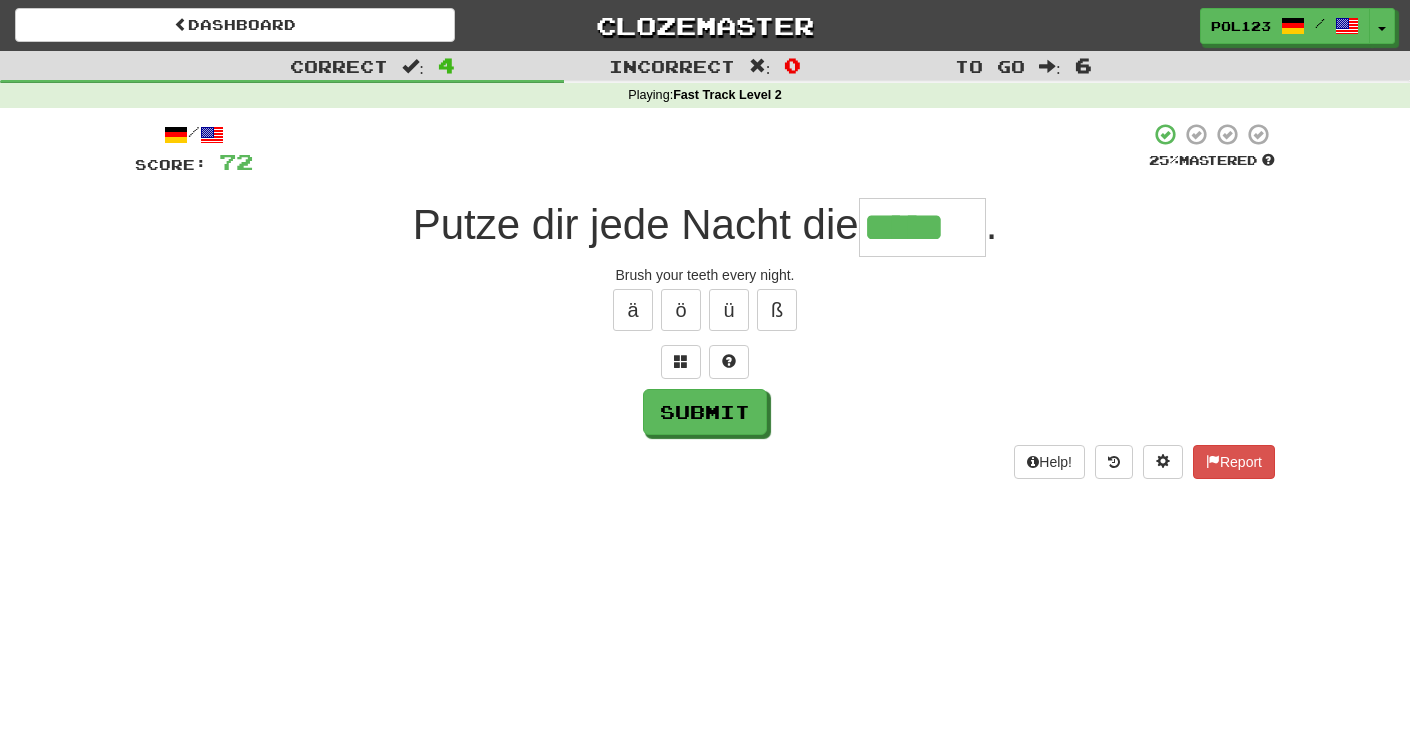type on "*****" 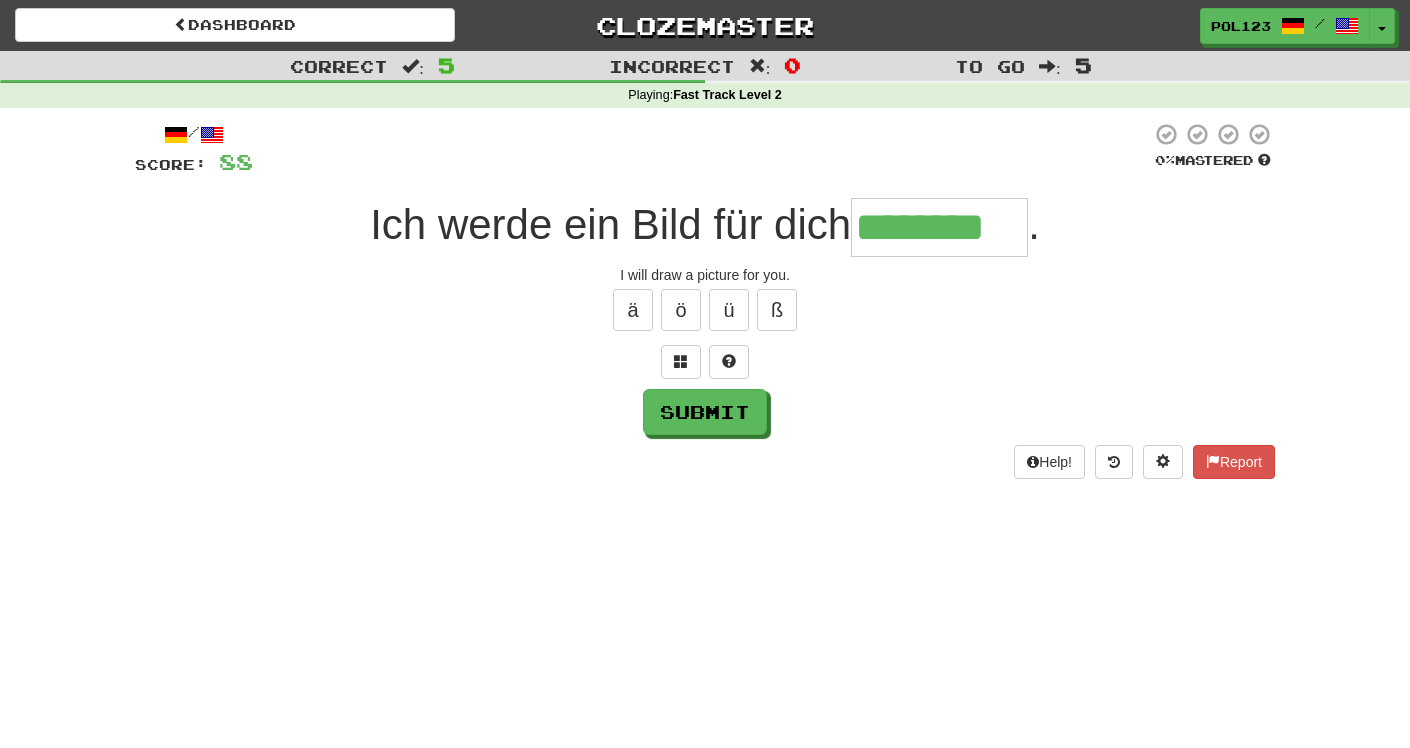 type on "********" 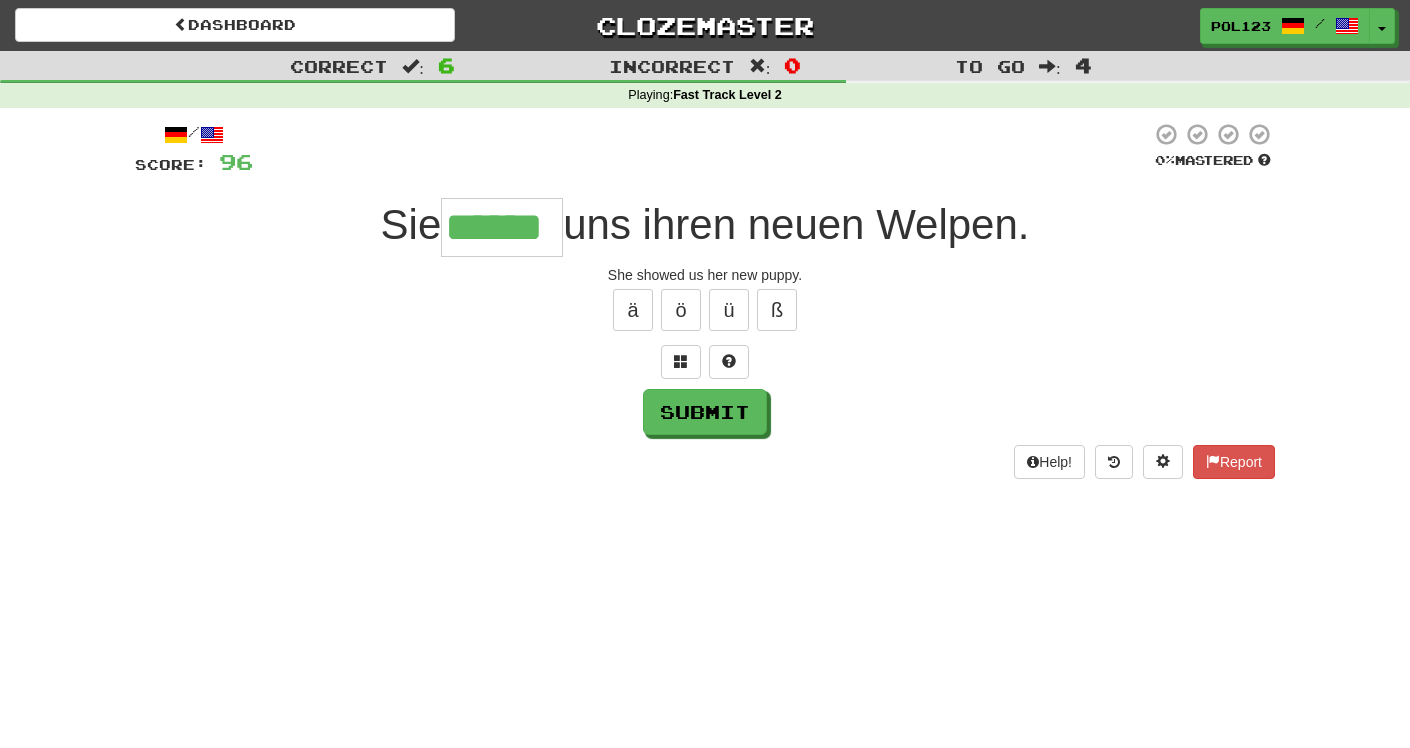 type on "******" 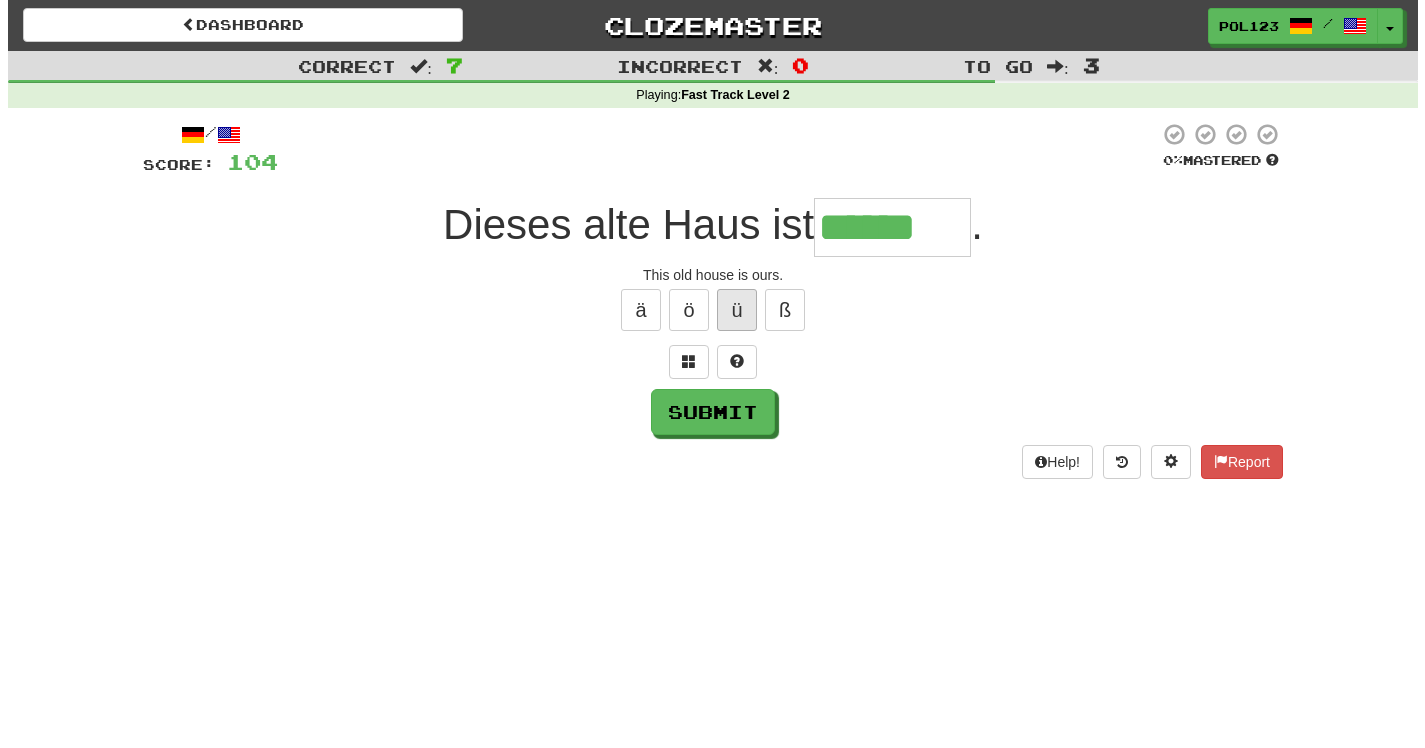 scroll, scrollTop: 0, scrollLeft: 0, axis: both 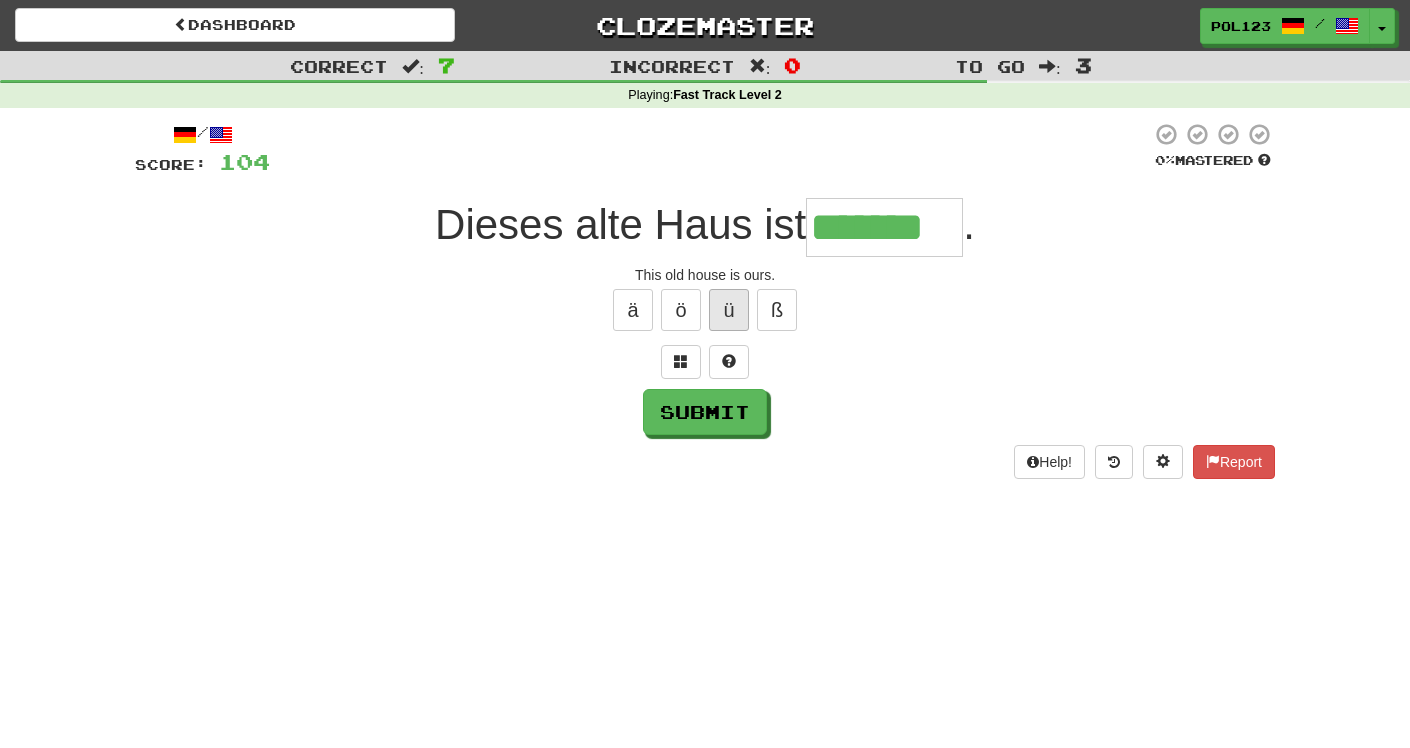 type on "*******" 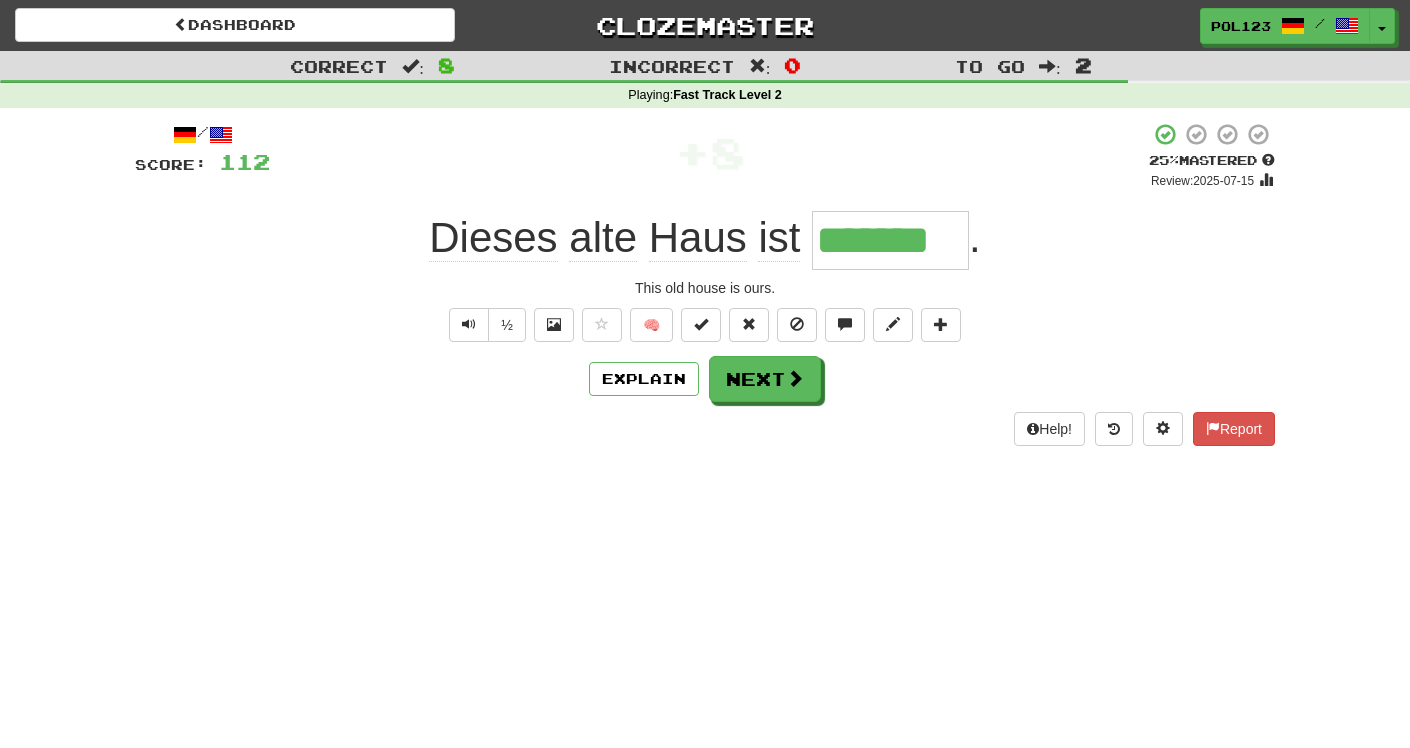 type 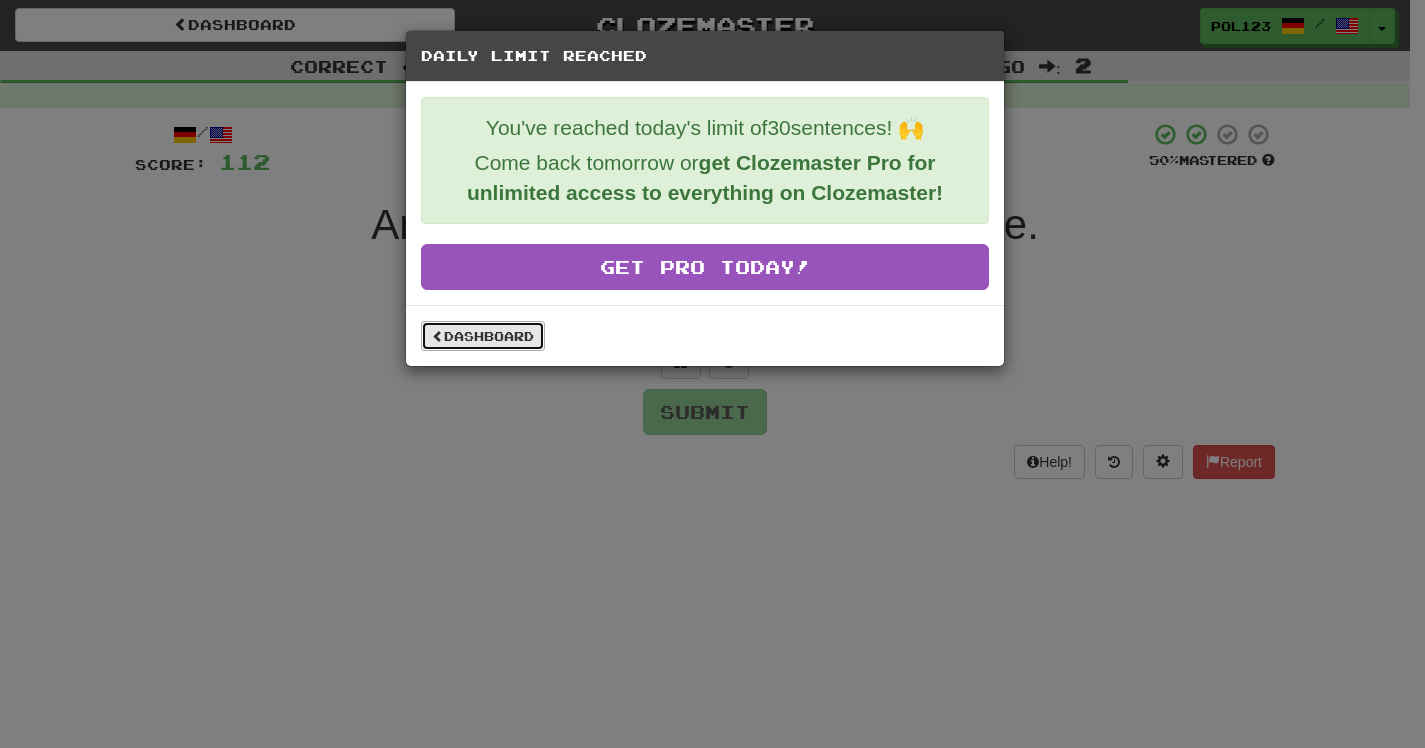 click on "Dashboard" at bounding box center (483, 336) 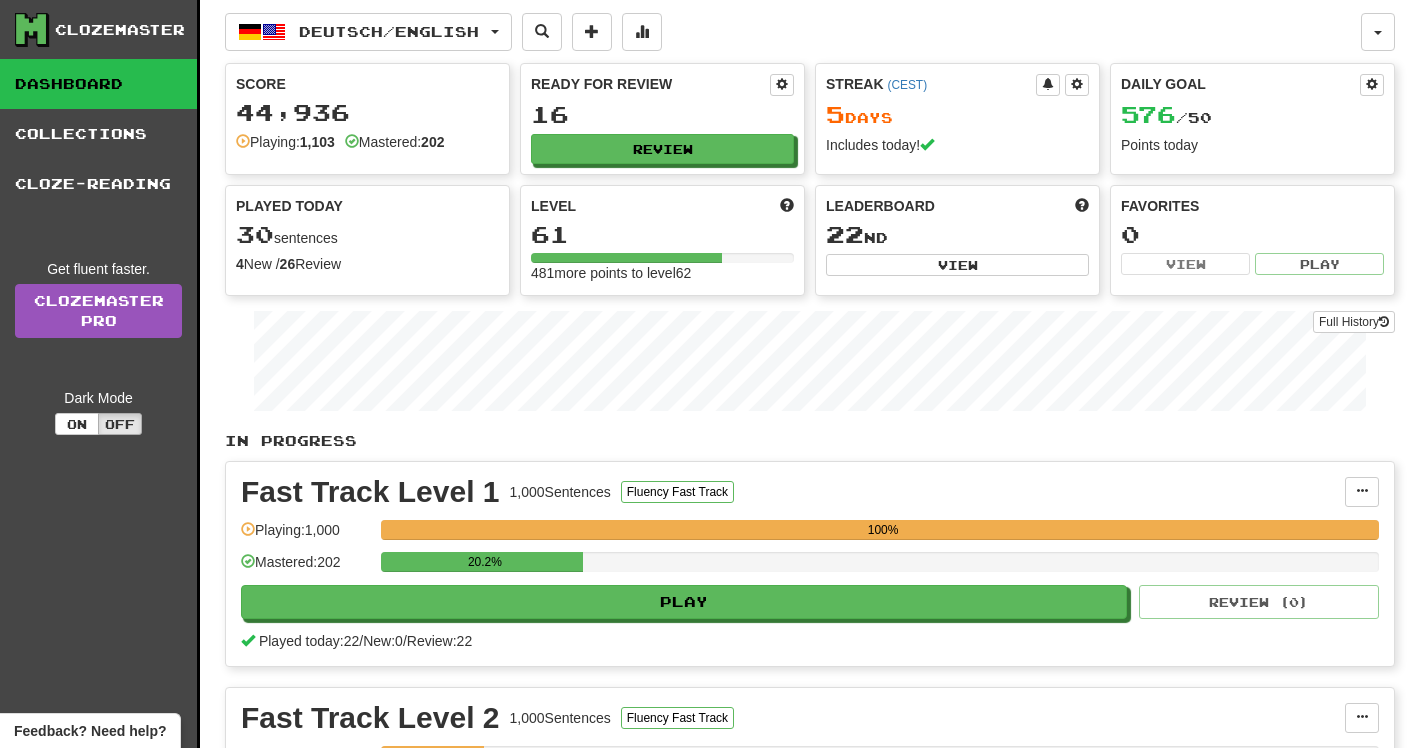 scroll, scrollTop: 0, scrollLeft: 0, axis: both 